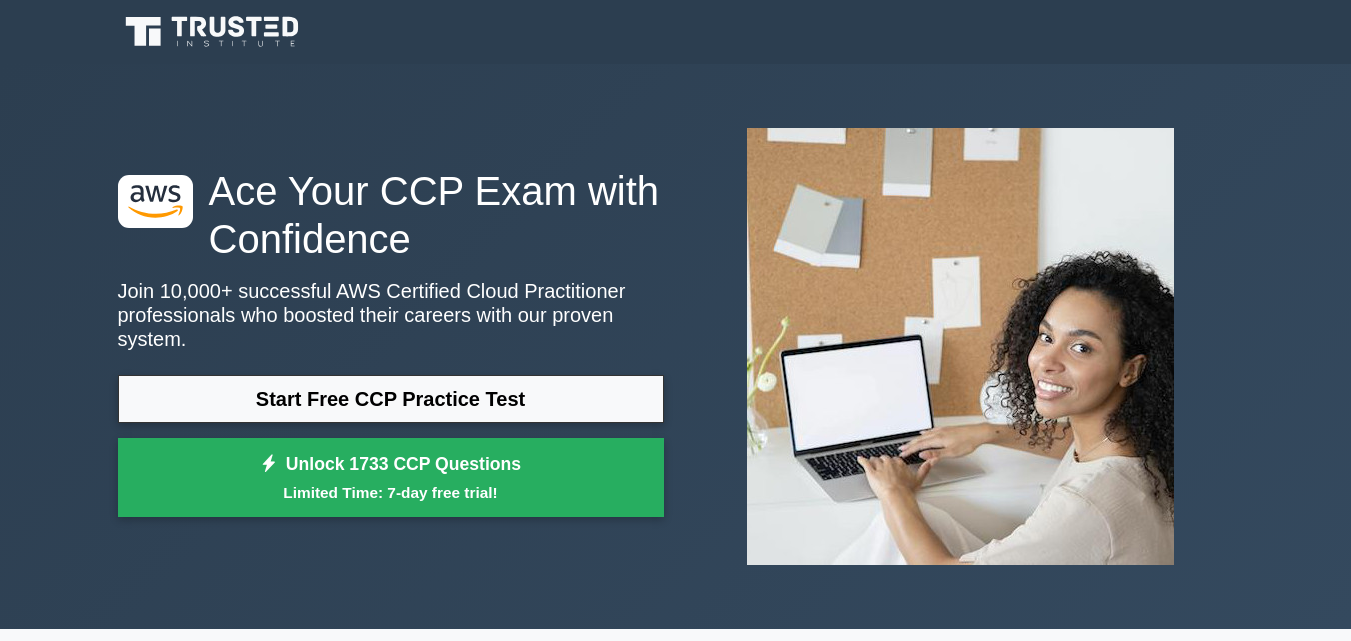 scroll, scrollTop: 0, scrollLeft: 0, axis: both 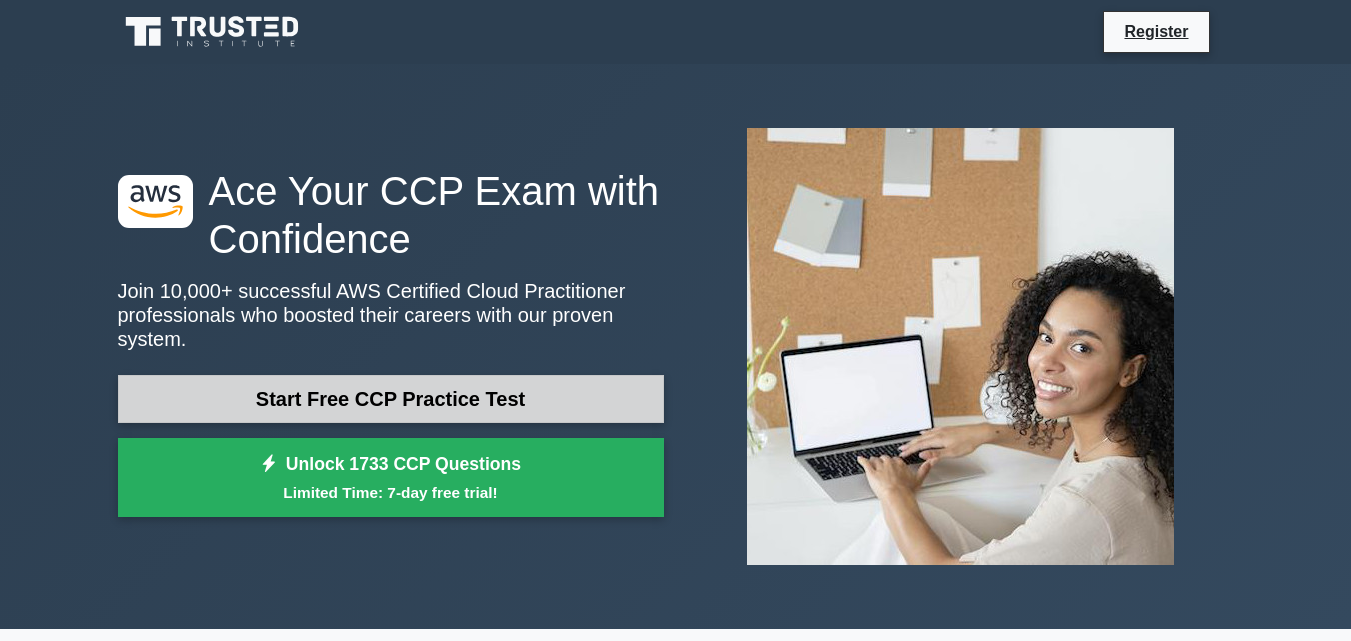 click on "Start Free CCP Practice Test" at bounding box center [391, 399] 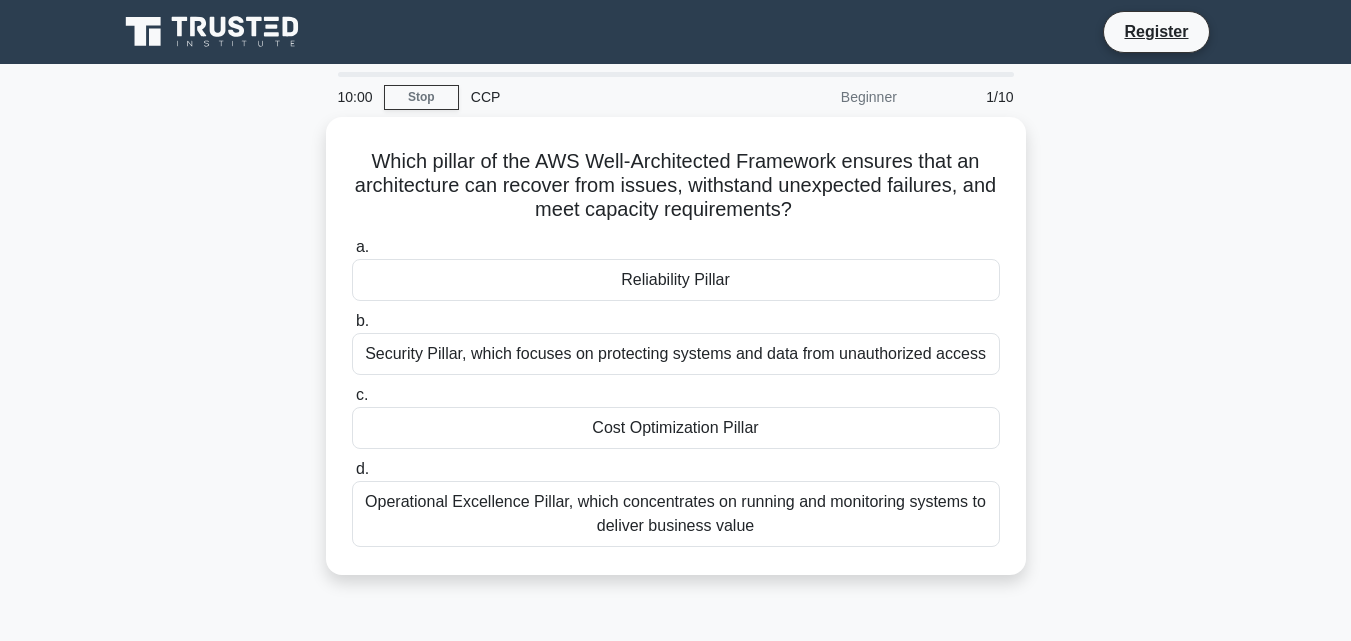 scroll, scrollTop: 0, scrollLeft: 0, axis: both 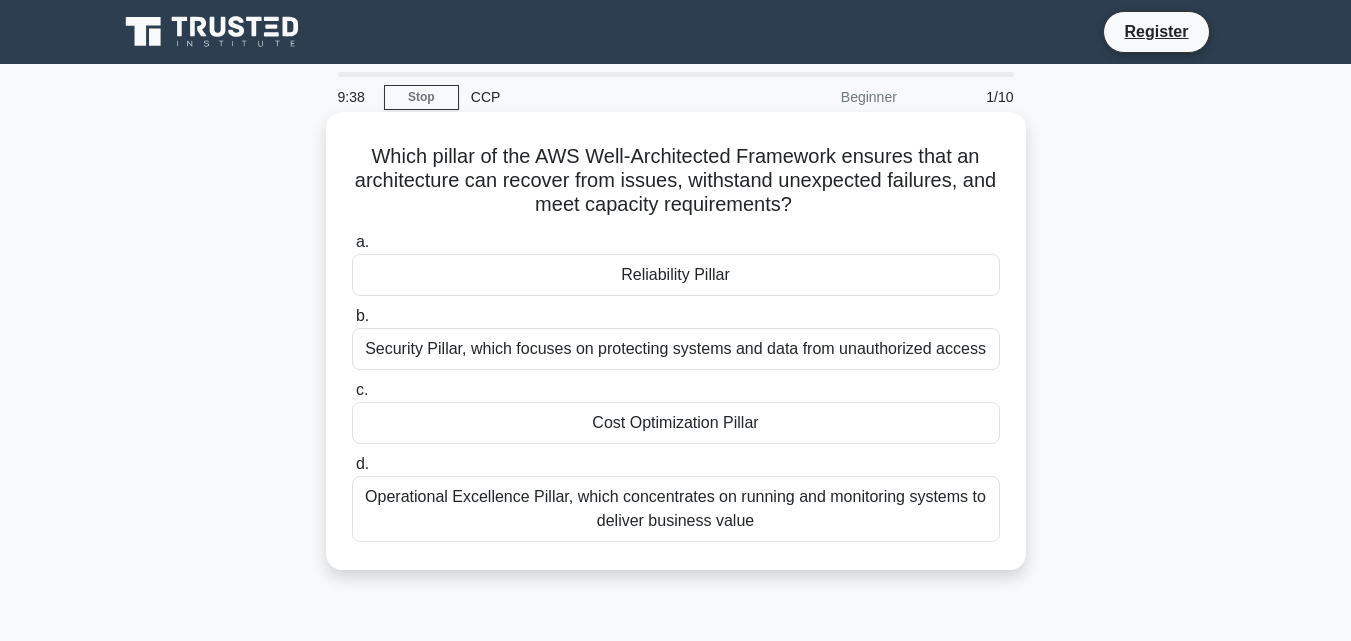 click on "Reliability Pillar" at bounding box center (676, 275) 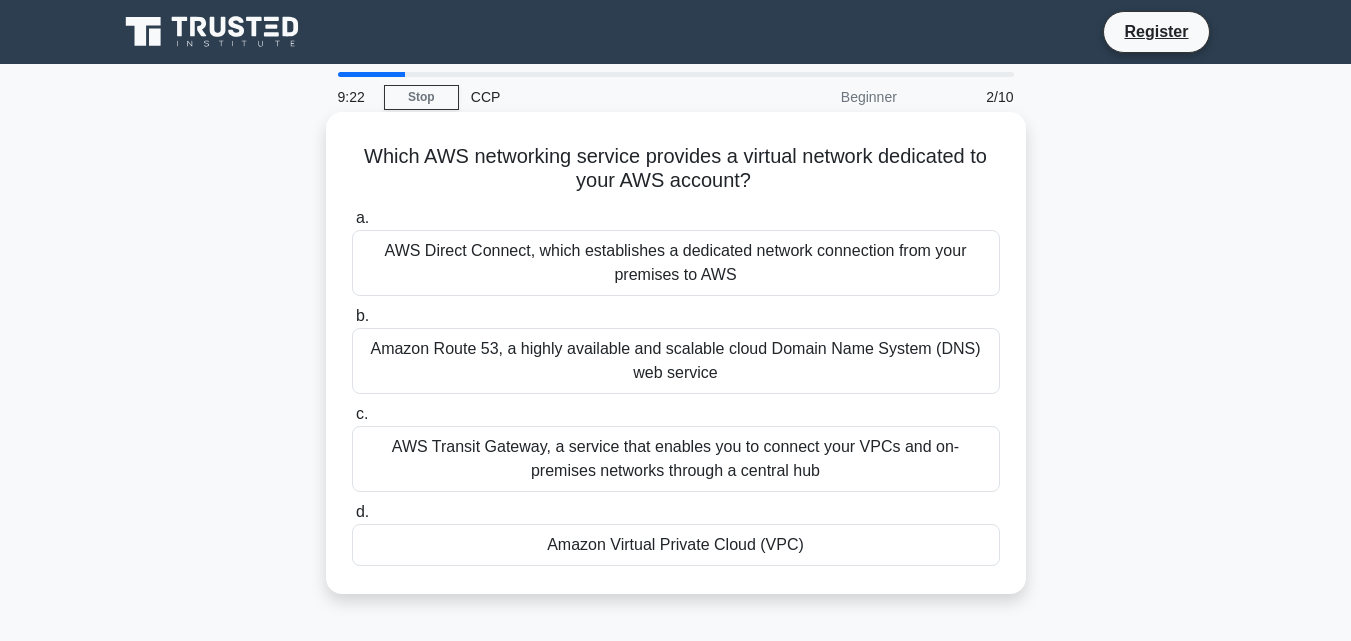 click on "Amazon Virtual Private Cloud (VPC)" at bounding box center (676, 545) 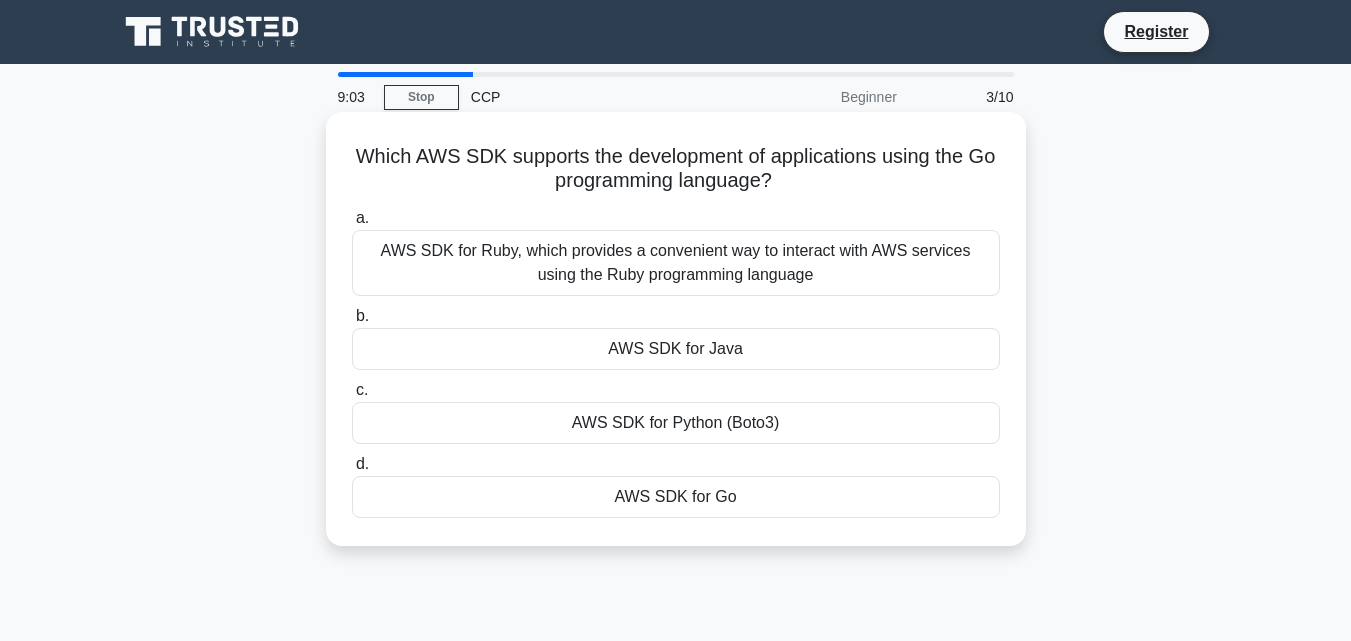 click on "AWS SDK for Go" at bounding box center [676, 497] 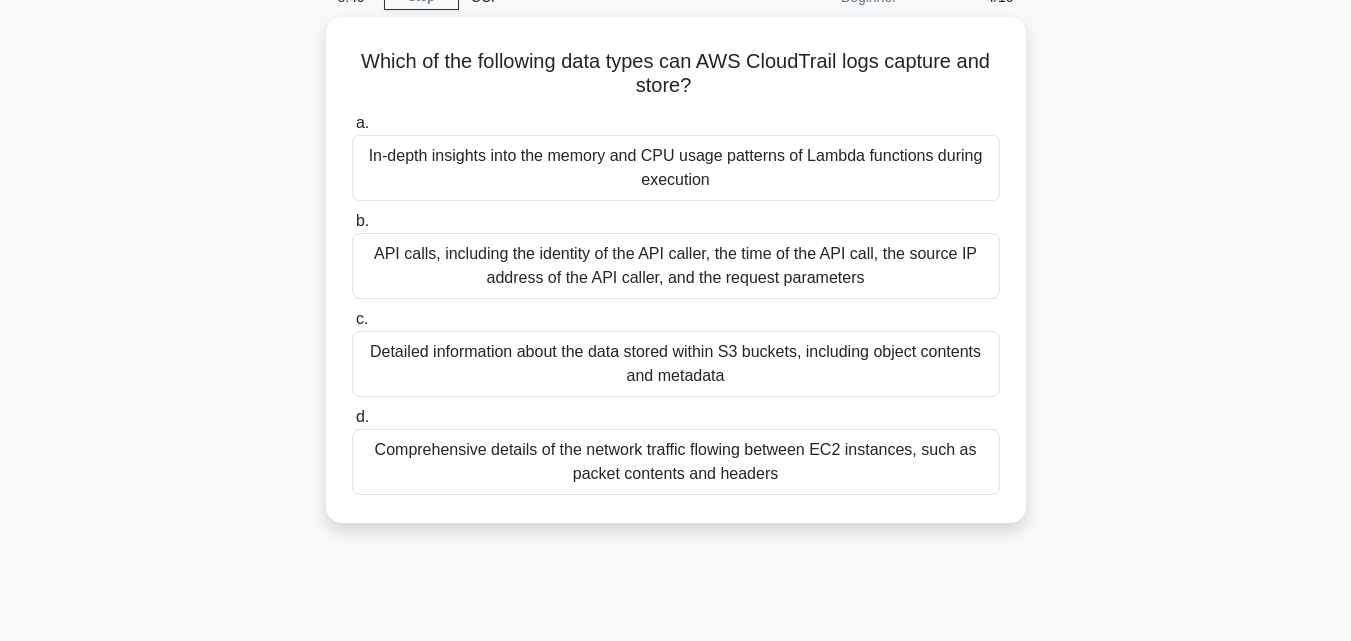 scroll, scrollTop: 0, scrollLeft: 0, axis: both 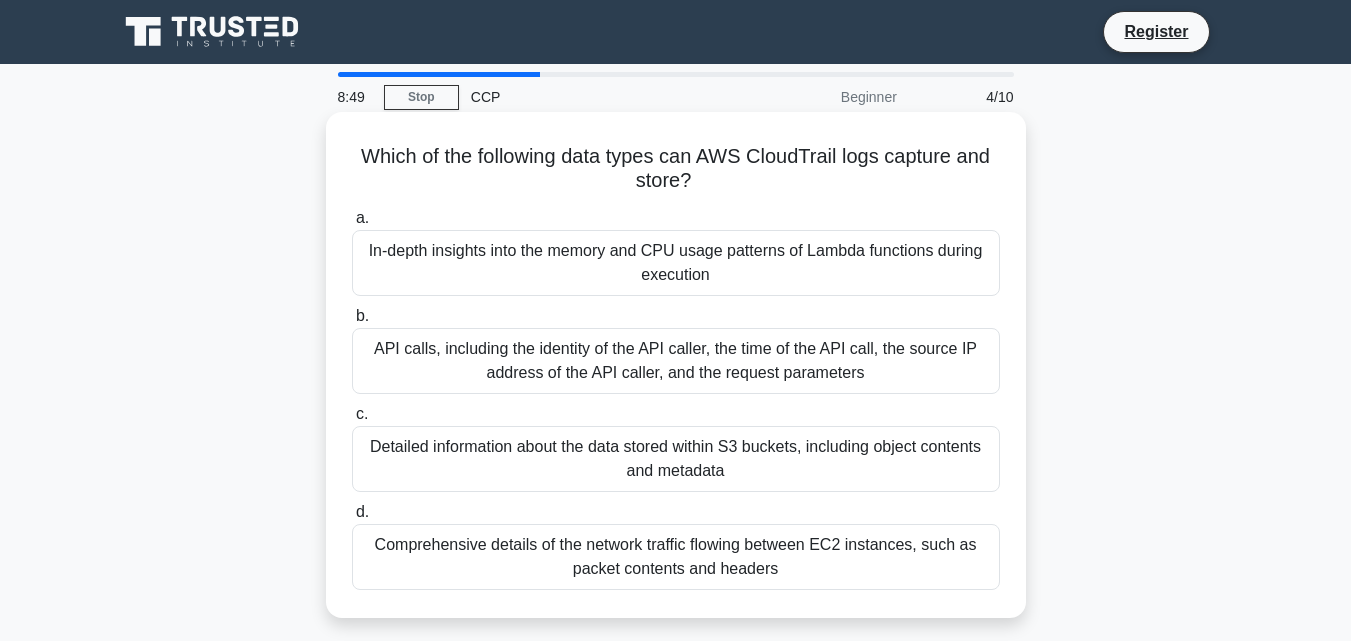 click on "API calls, including the identity of the API caller, the time of the API call, the source IP address of the API caller, and the request parameters" at bounding box center (676, 361) 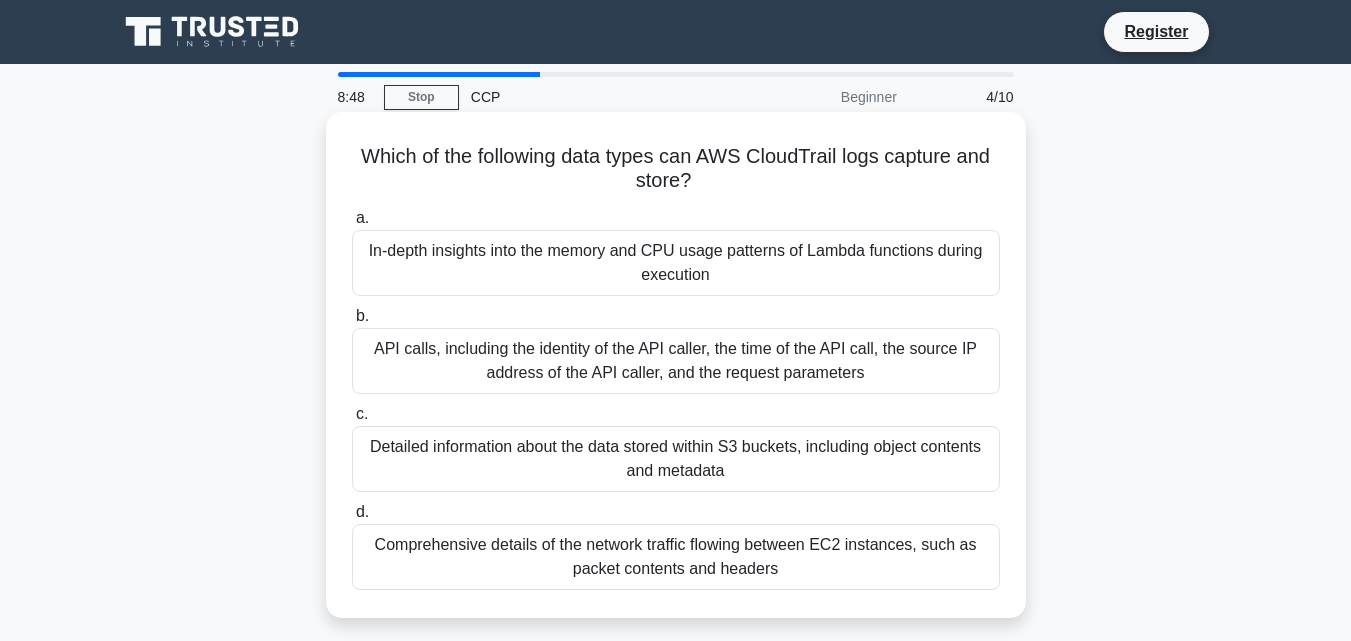 click on "API calls, including the identity of the API caller, the time of the API call, the source IP address of the API caller, and the request parameters" at bounding box center [676, 361] 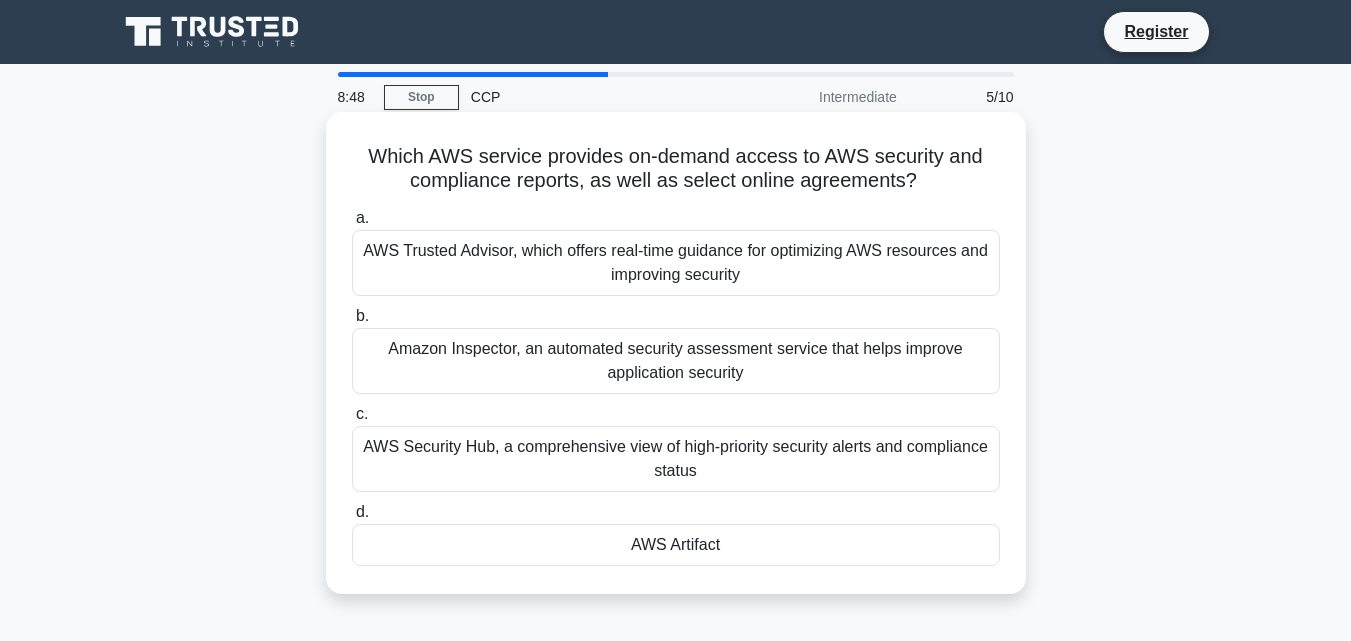 click on "Amazon Inspector, an automated security assessment service that helps improve application security" at bounding box center [676, 361] 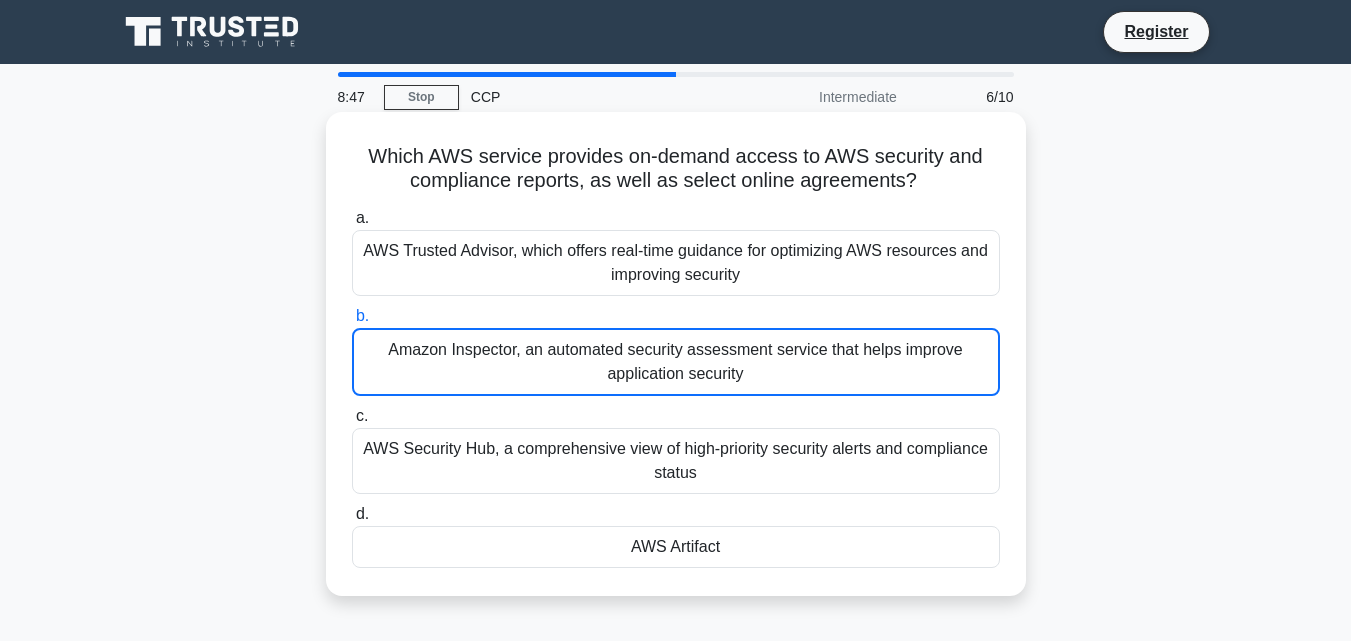 click on "d.
AWS Artifact" at bounding box center (676, 535) 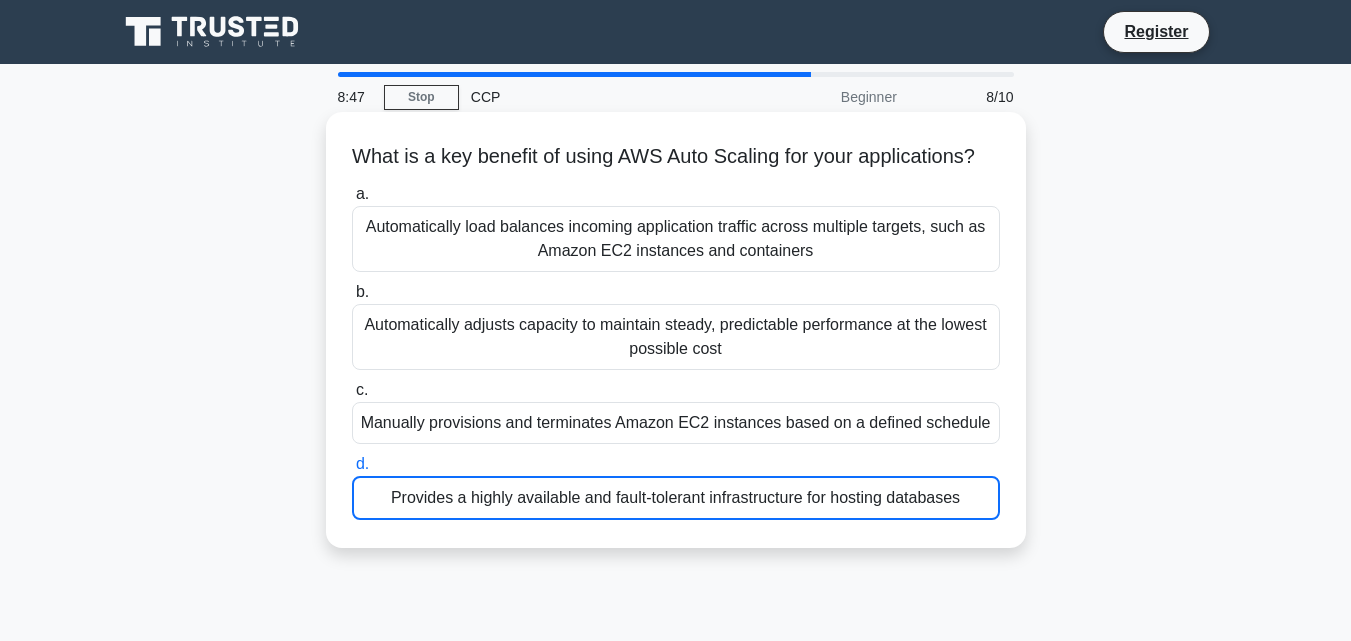 click on "a.
Automatically load balances incoming application traffic across multiple targets, such as Amazon EC2 instances and containers
b.
c." at bounding box center (676, 351) 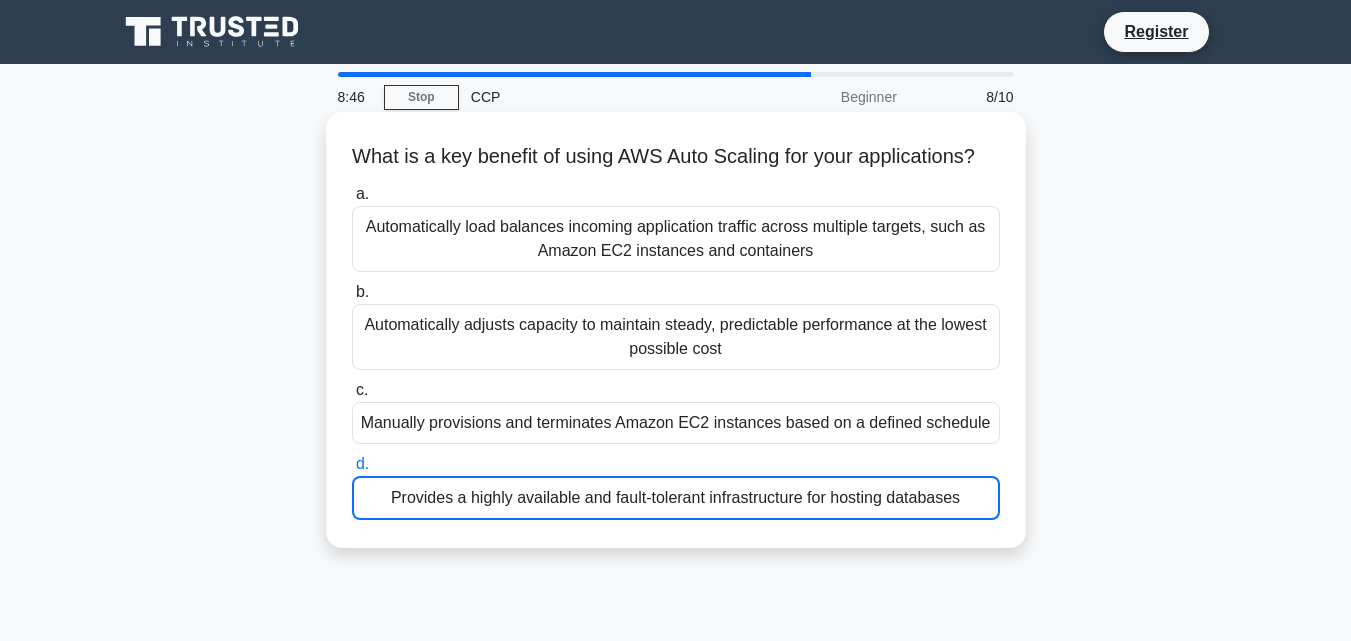 drag, startPoint x: 783, startPoint y: 299, endPoint x: 808, endPoint y: 229, distance: 74.330345 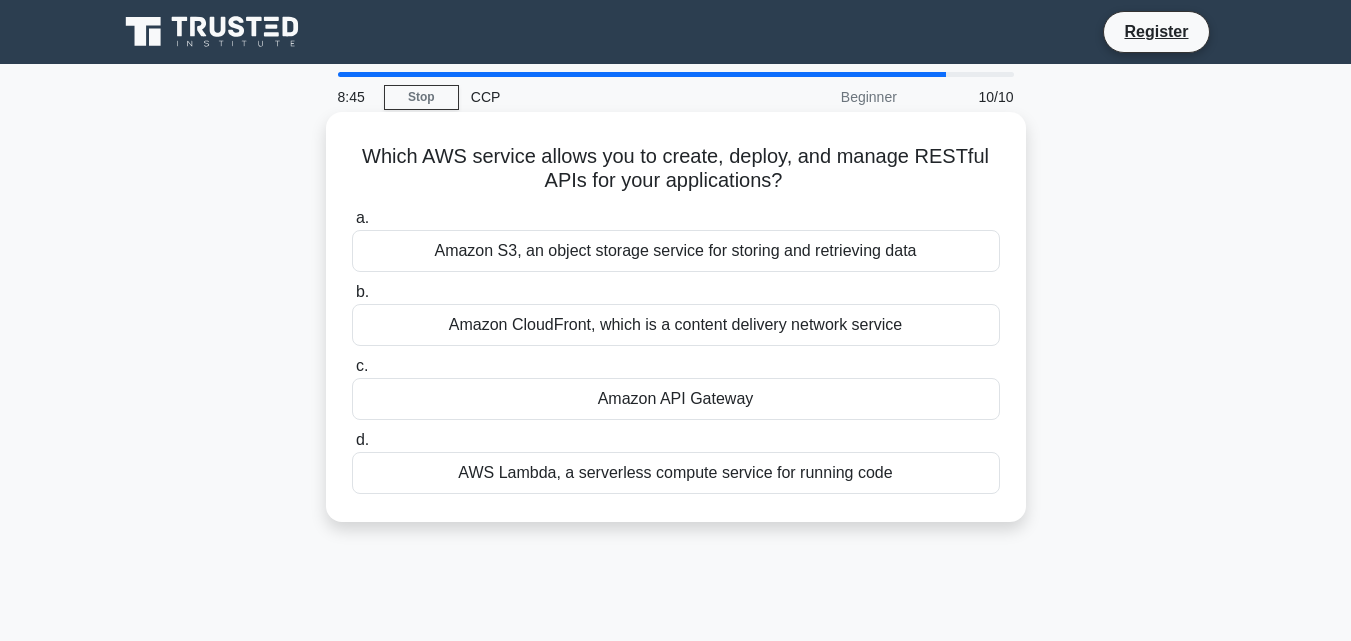 click on "AWS Lambda, a serverless compute service for running code" at bounding box center (676, 473) 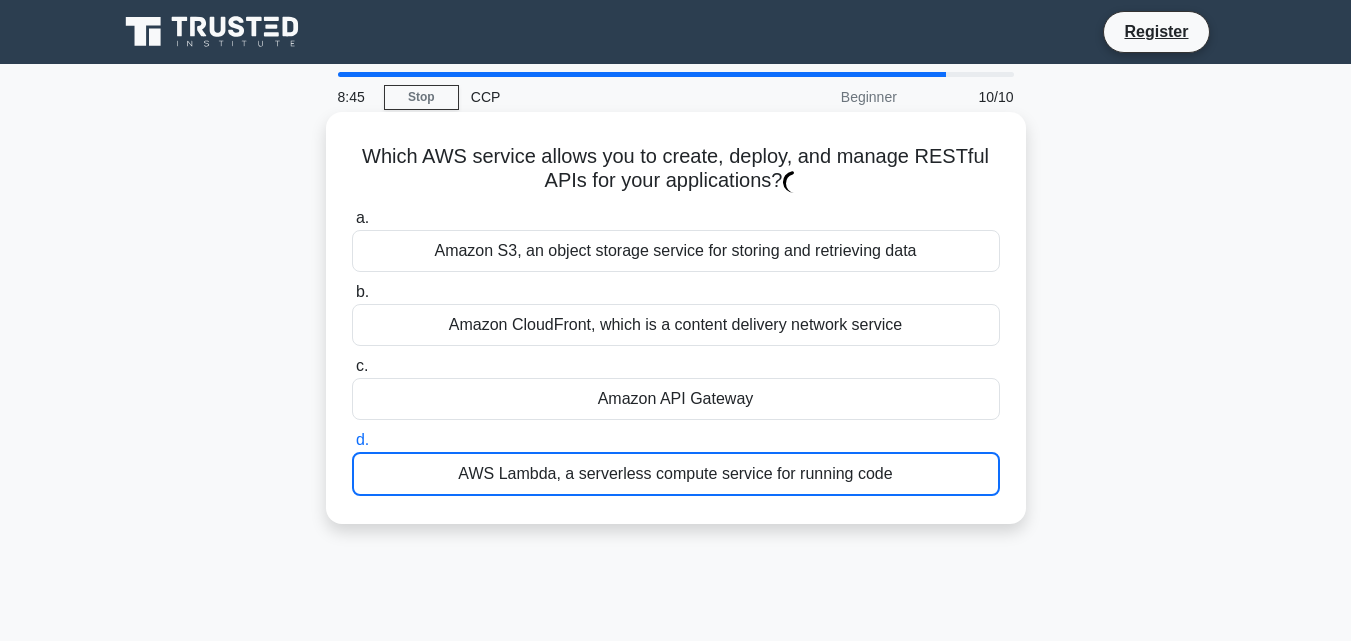 click on "b.
Amazon CloudFront, which is a content delivery network service" at bounding box center [676, 313] 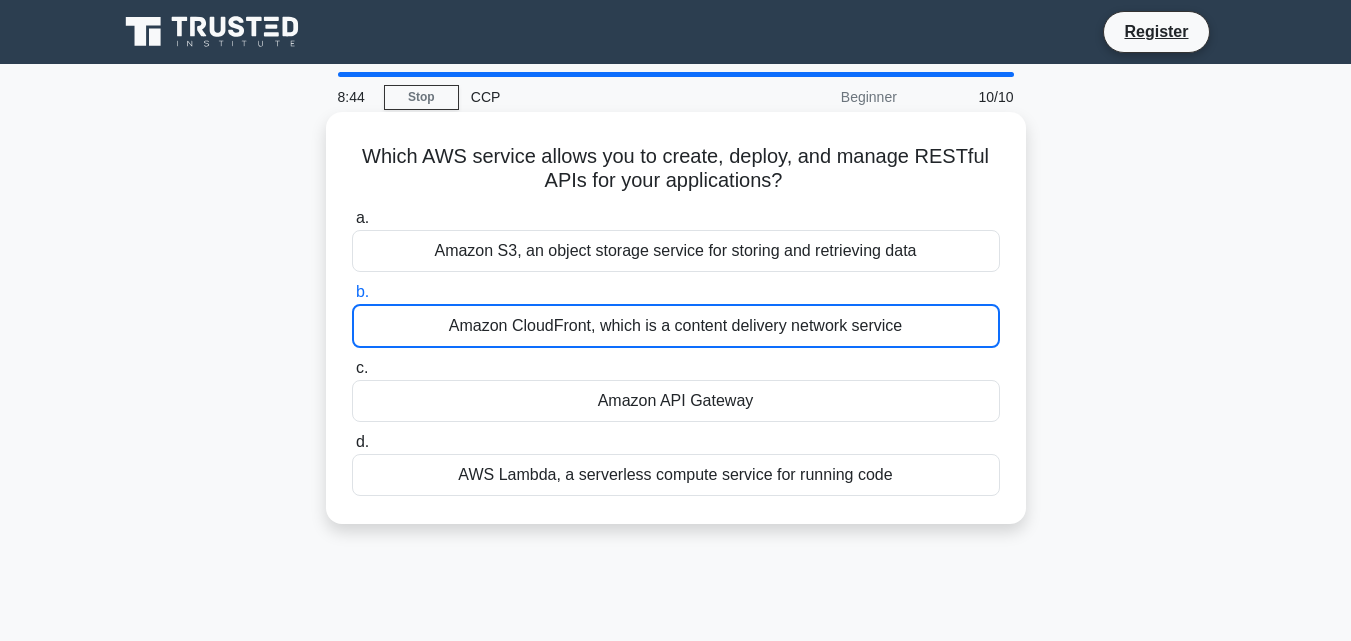 click on "Amazon S3, an object storage service for storing and retrieving data" at bounding box center (676, 251) 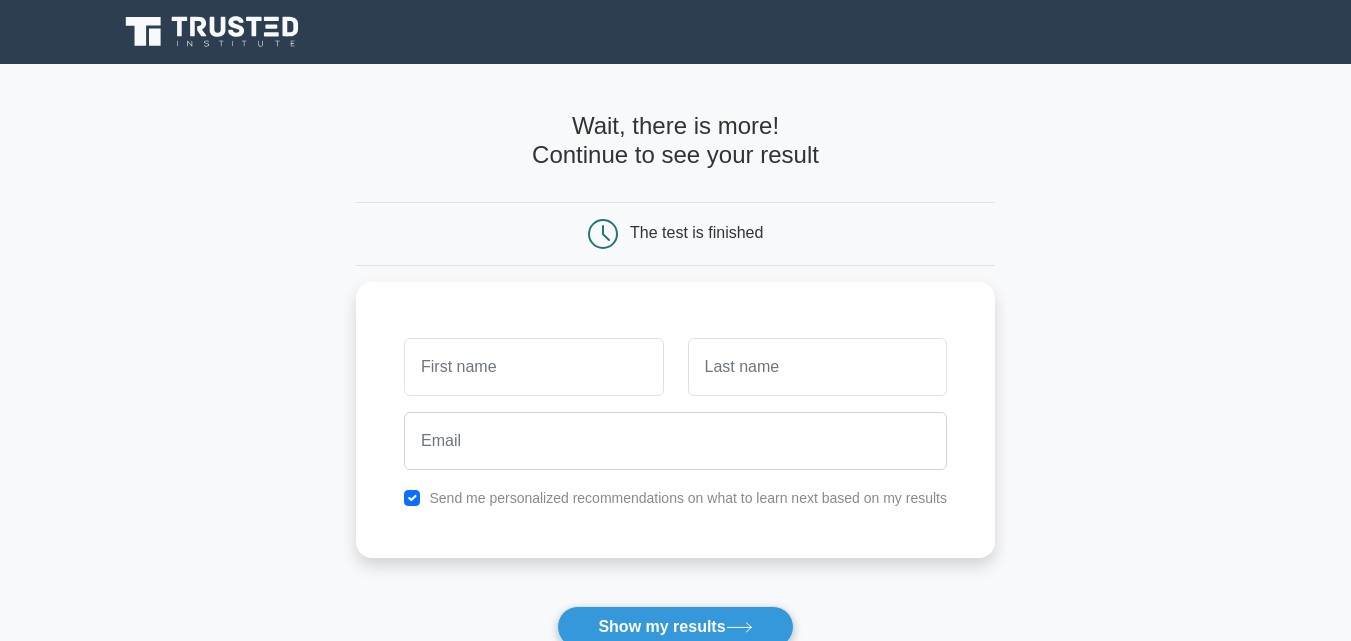 scroll, scrollTop: 0, scrollLeft: 0, axis: both 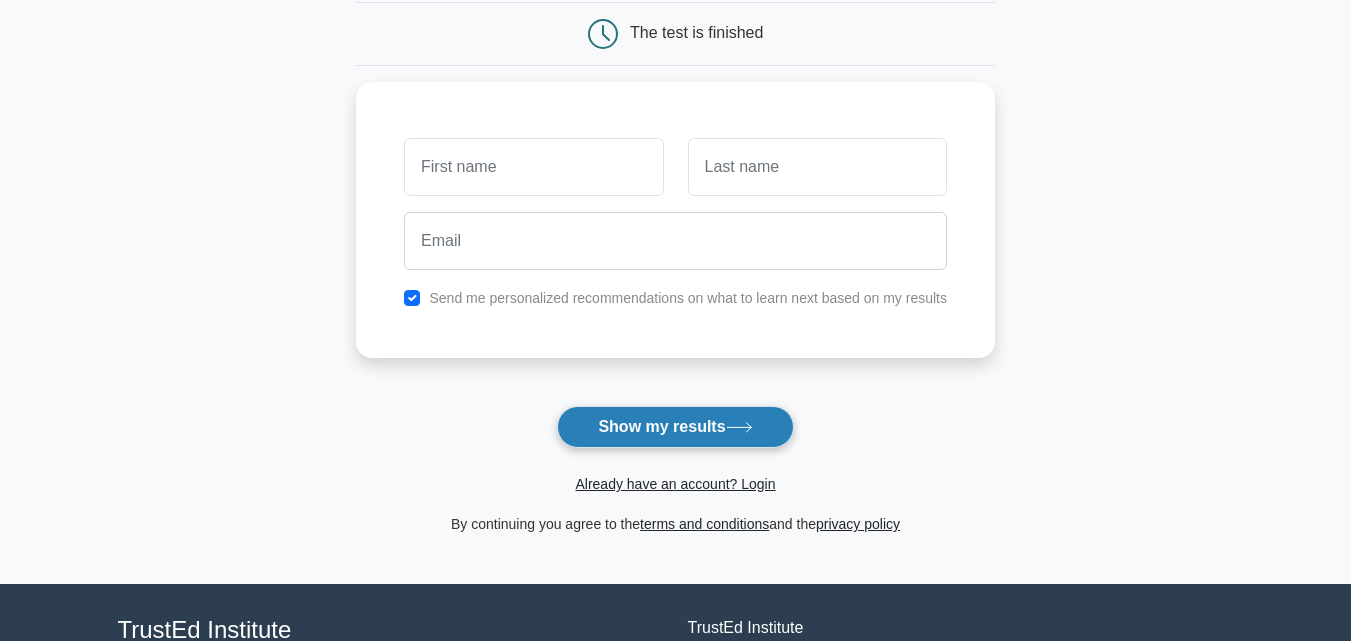 click on "Show my results" at bounding box center (675, 427) 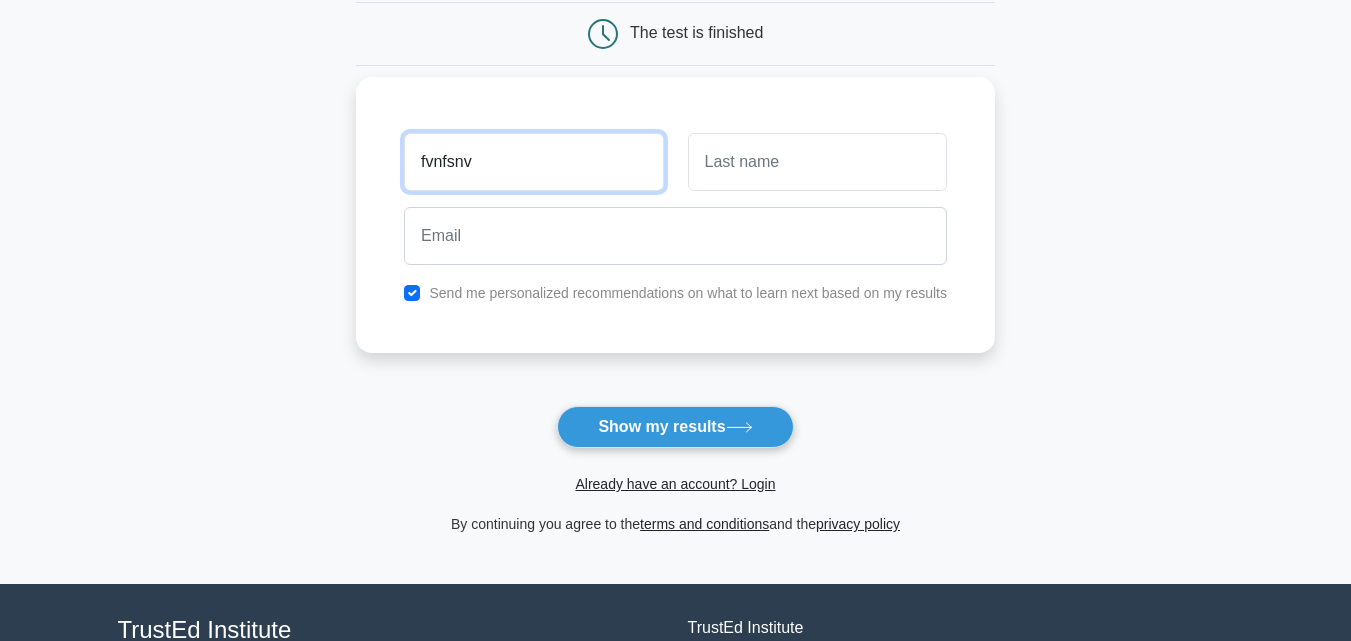 type on "fvnfsnv" 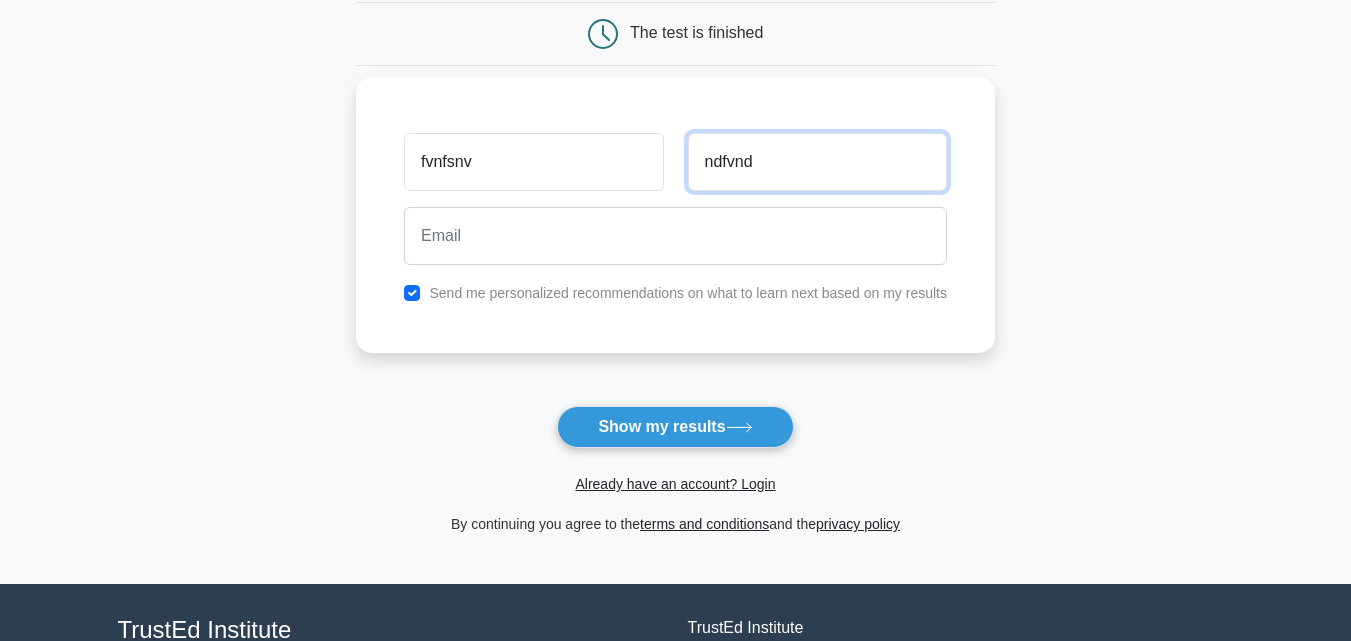 type on "ndfvnd" 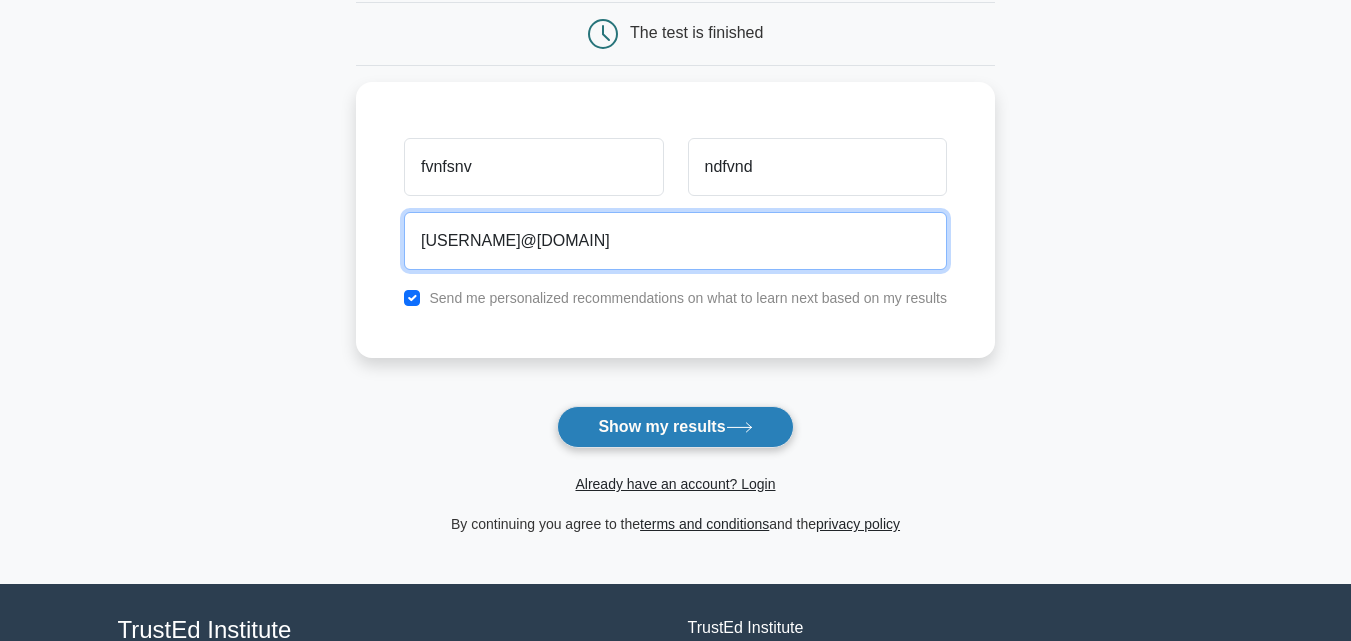 type on "ofvfsvjsvjsvsfvj.@gmail.com" 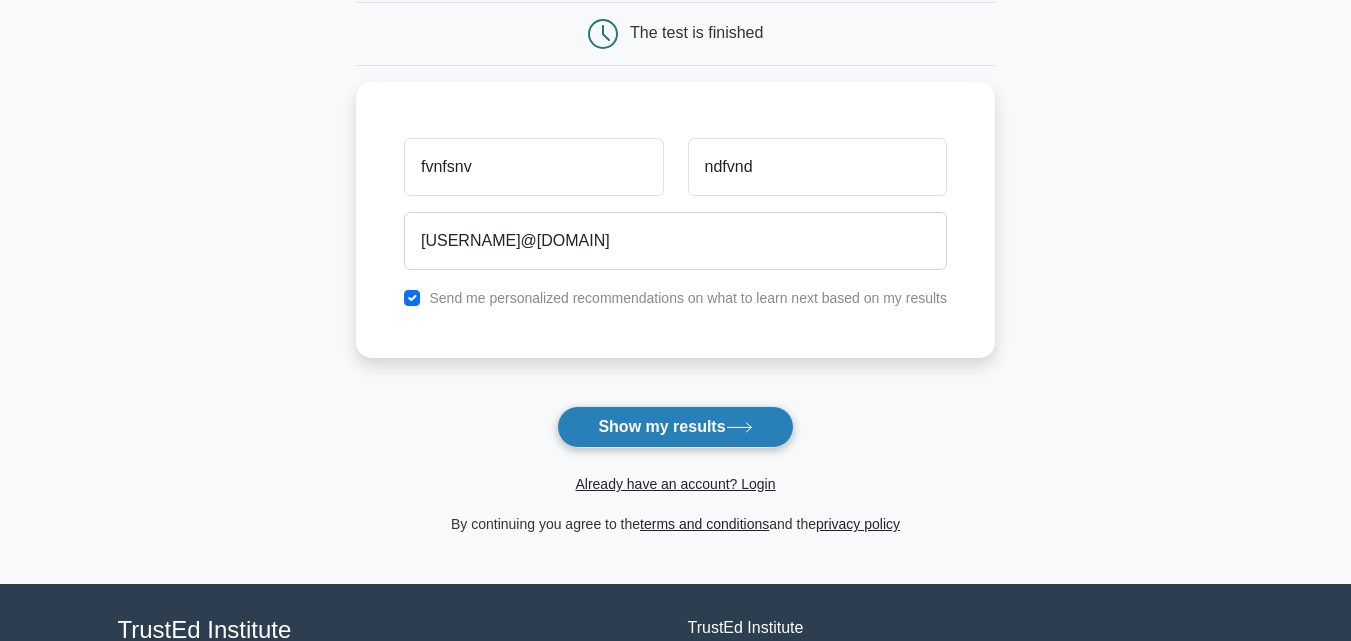 click on "Show my results" at bounding box center (675, 427) 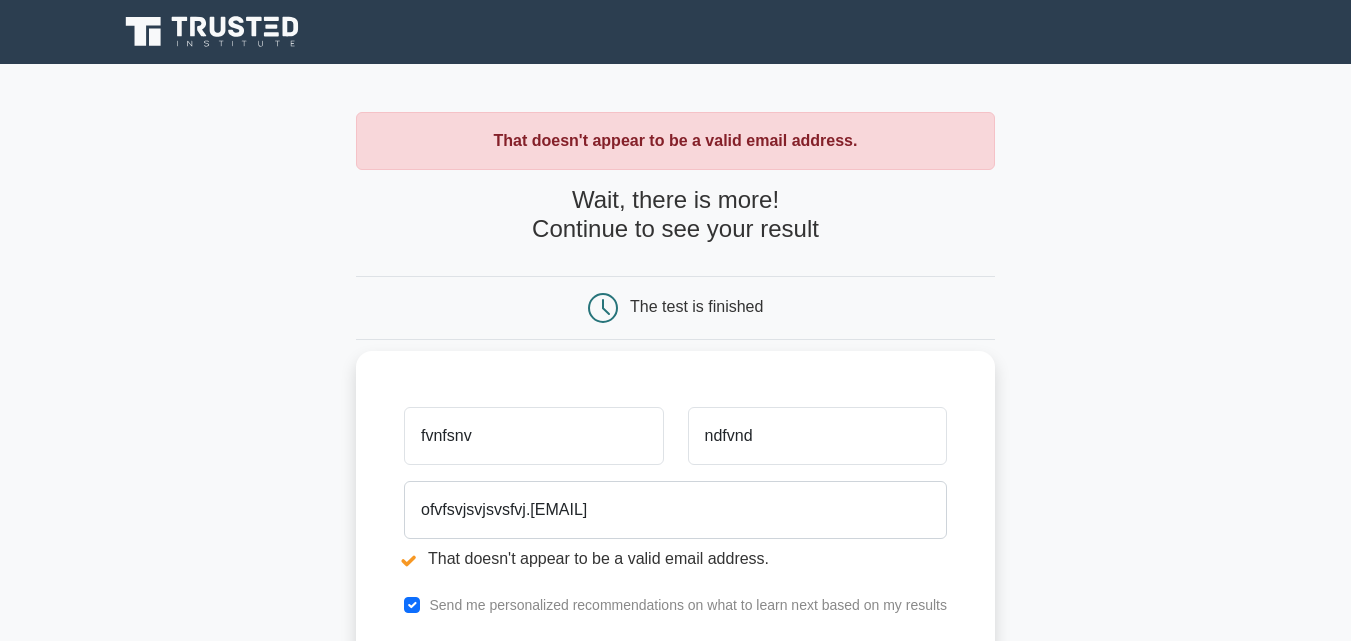 scroll, scrollTop: 0, scrollLeft: 0, axis: both 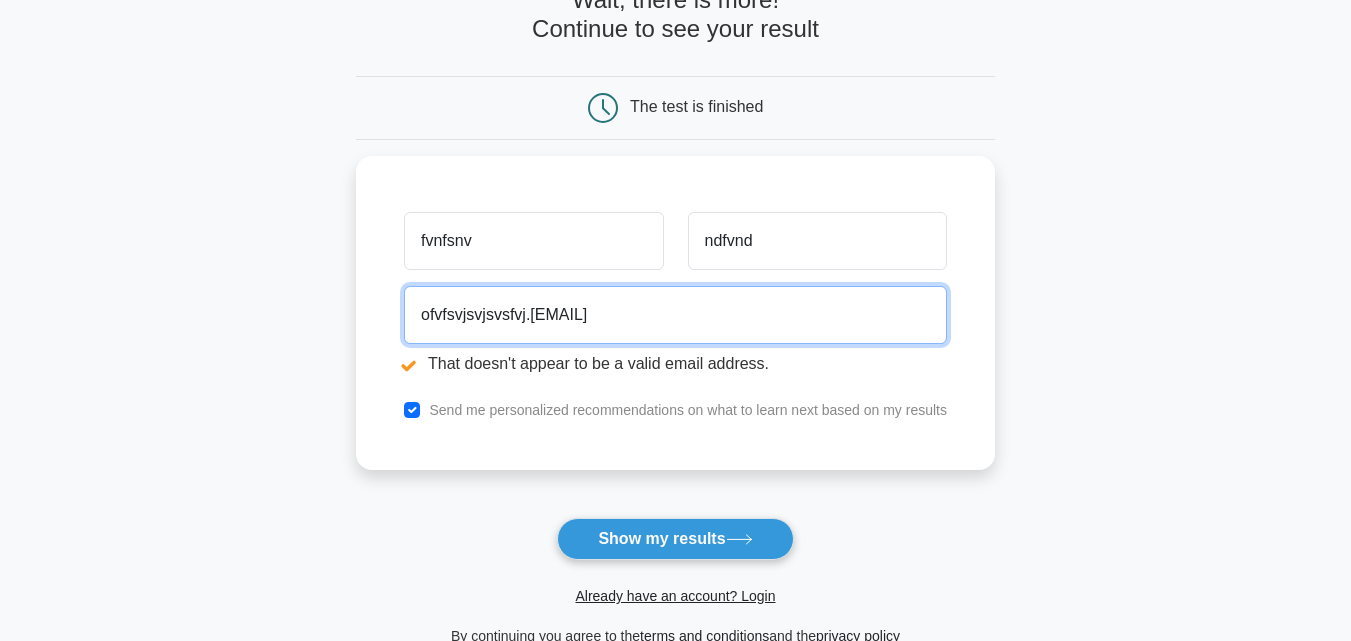 drag, startPoint x: 523, startPoint y: 313, endPoint x: 287, endPoint y: 327, distance: 236.41489 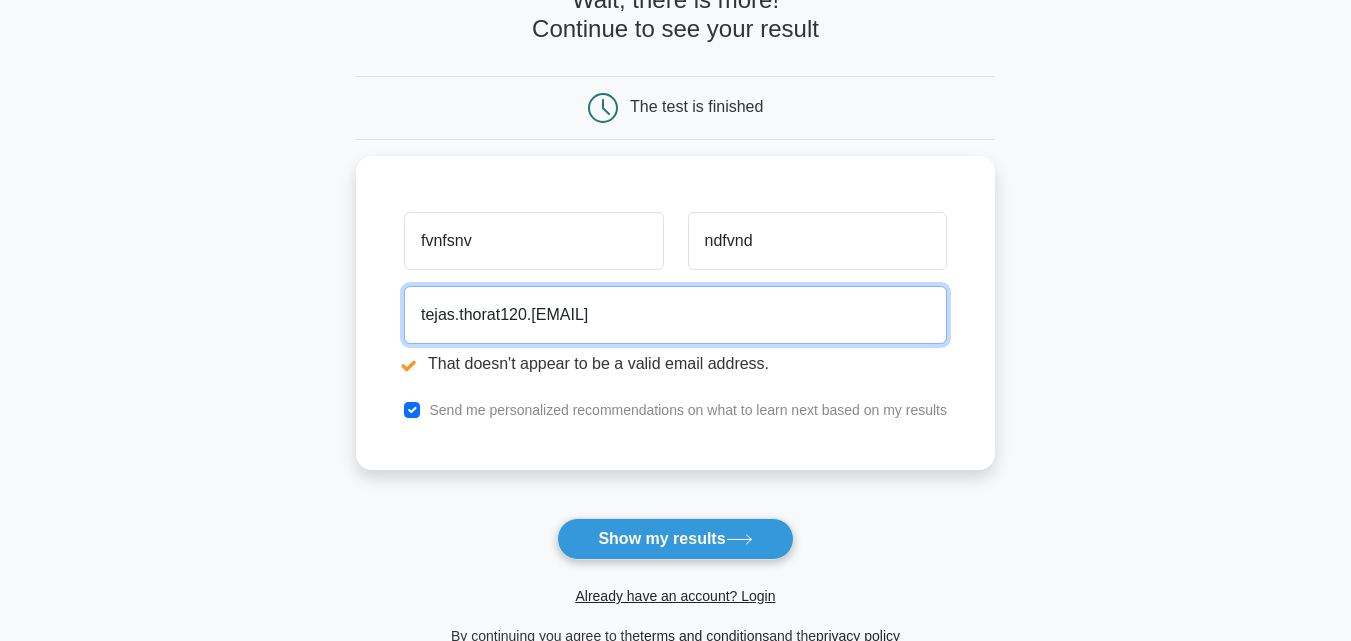 type on "tejas.thorat120@gmail.com" 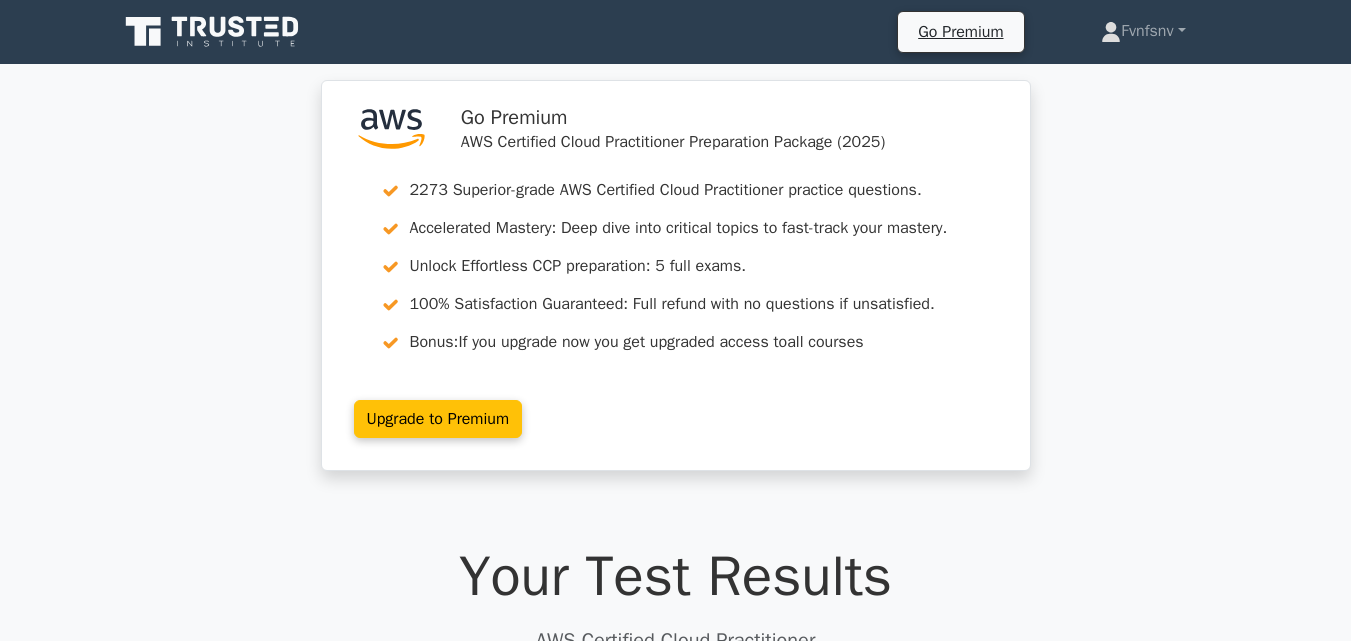 scroll, scrollTop: 0, scrollLeft: 0, axis: both 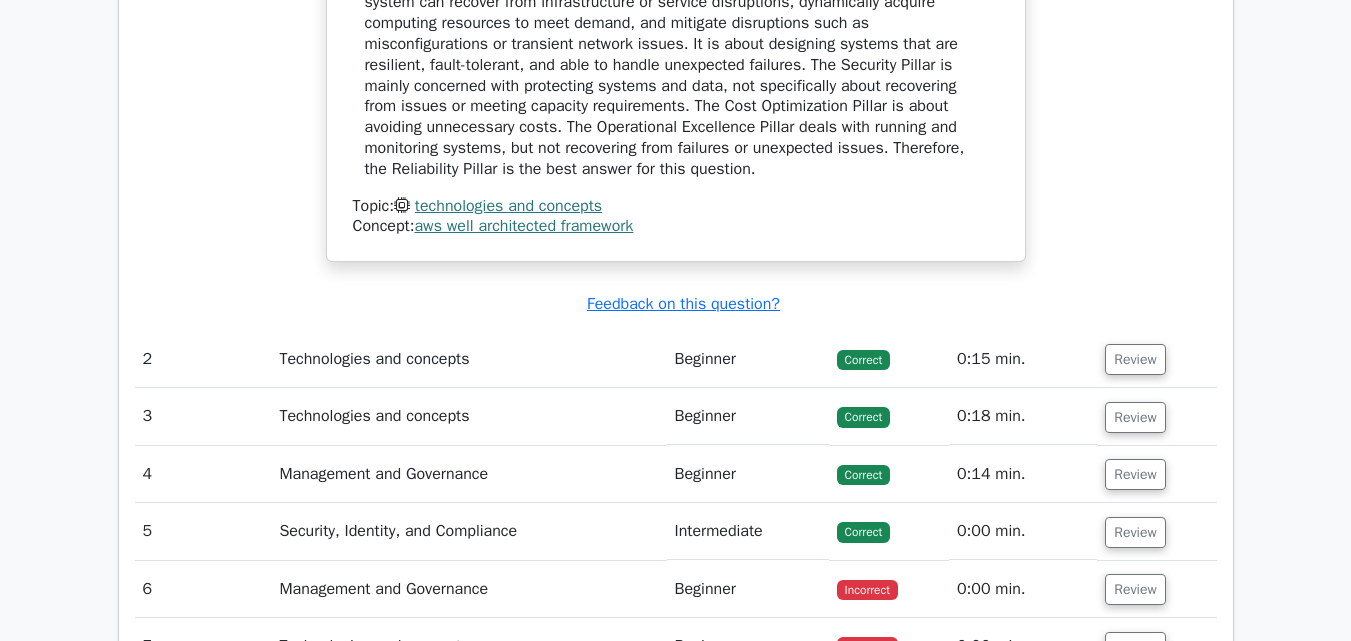 click on "Technologies and concepts" at bounding box center [468, 359] 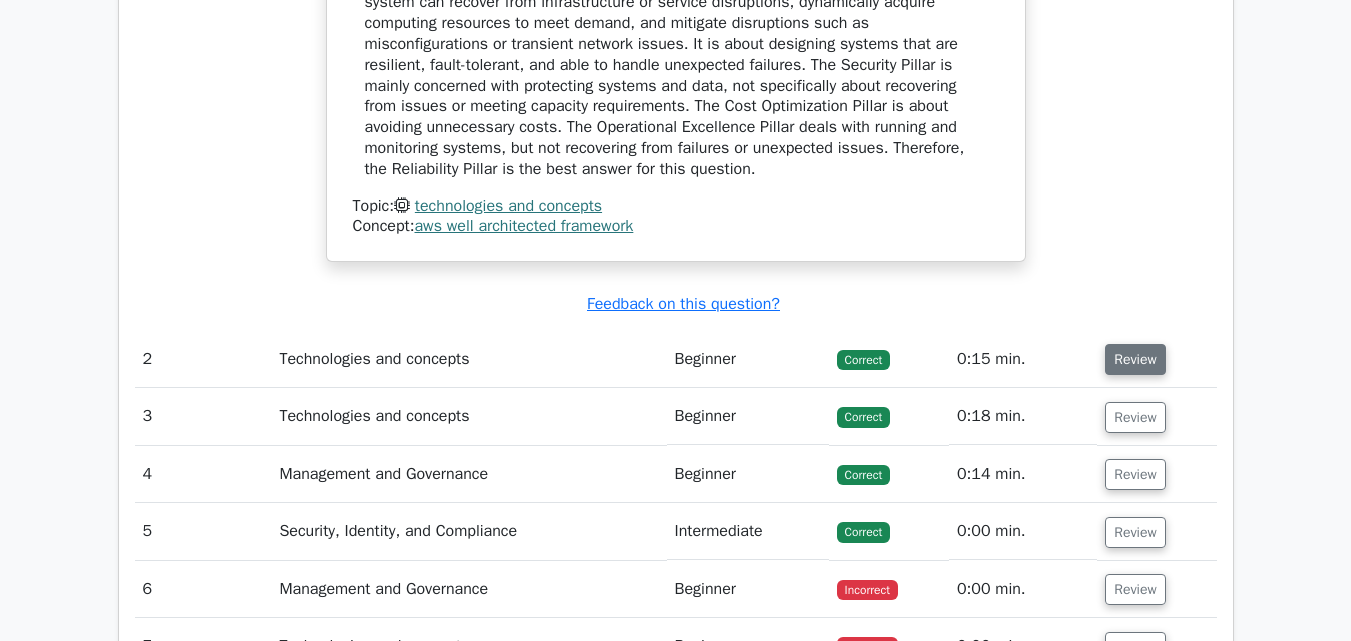 click on "Review" at bounding box center (1135, 359) 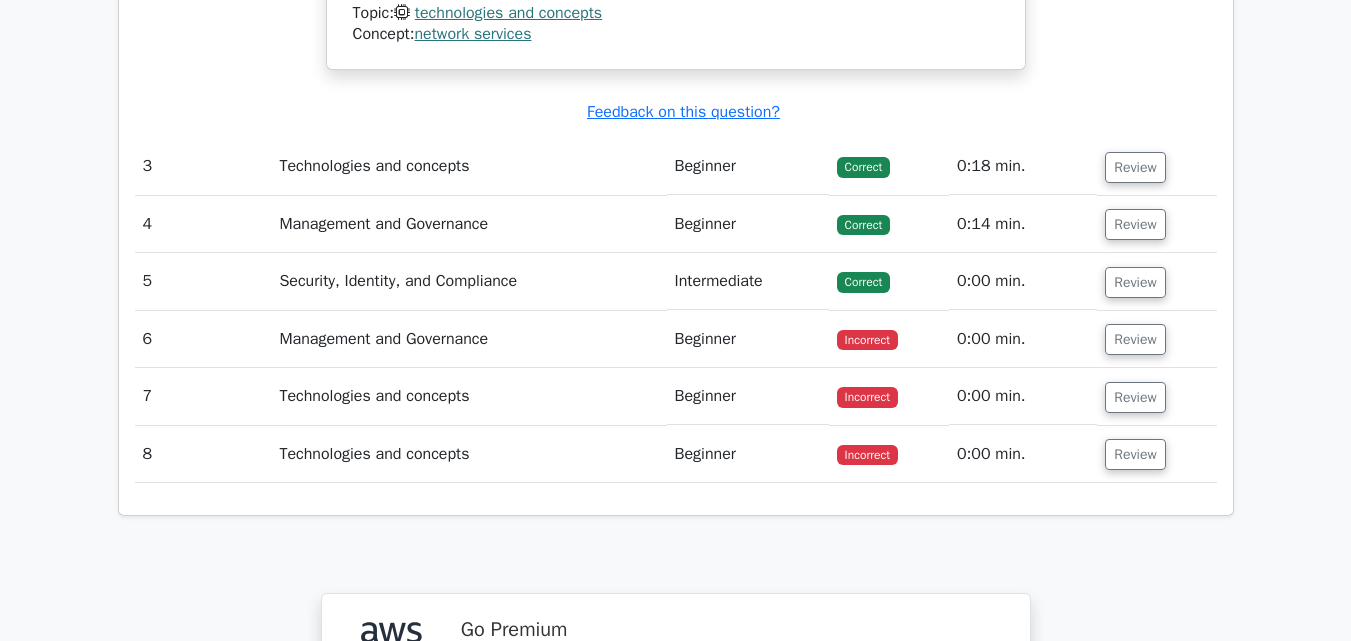 scroll, scrollTop: 3100, scrollLeft: 0, axis: vertical 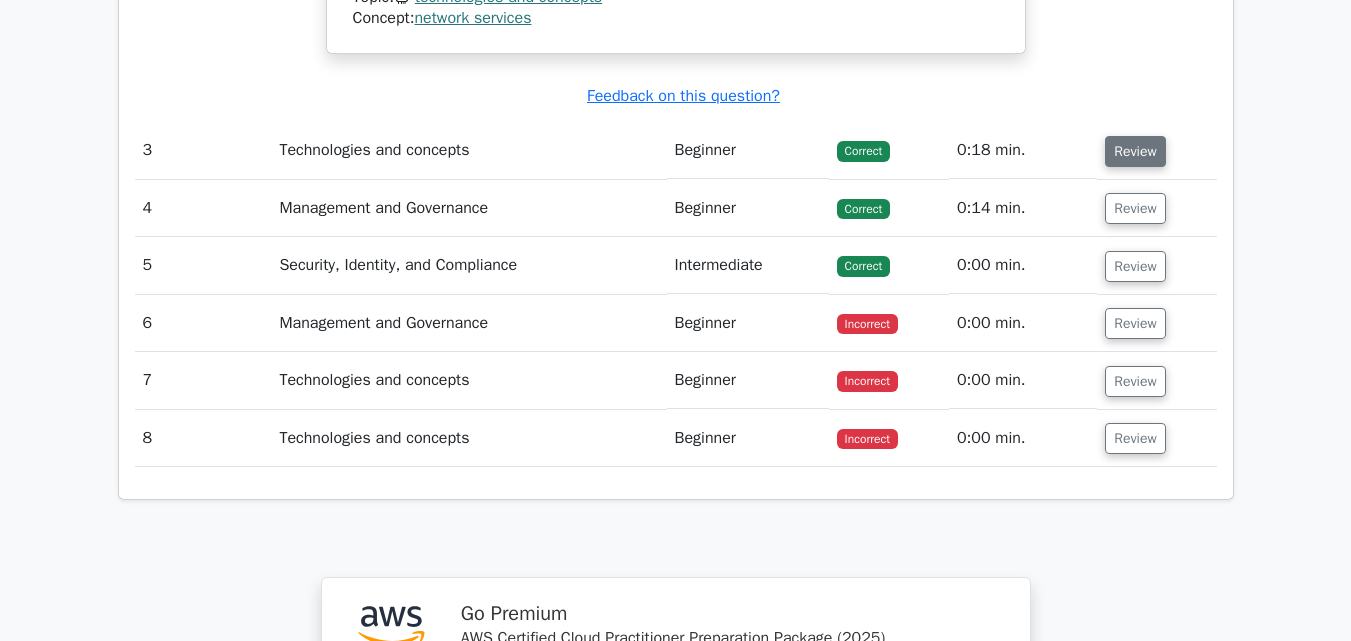 click on "Review" at bounding box center [1135, 151] 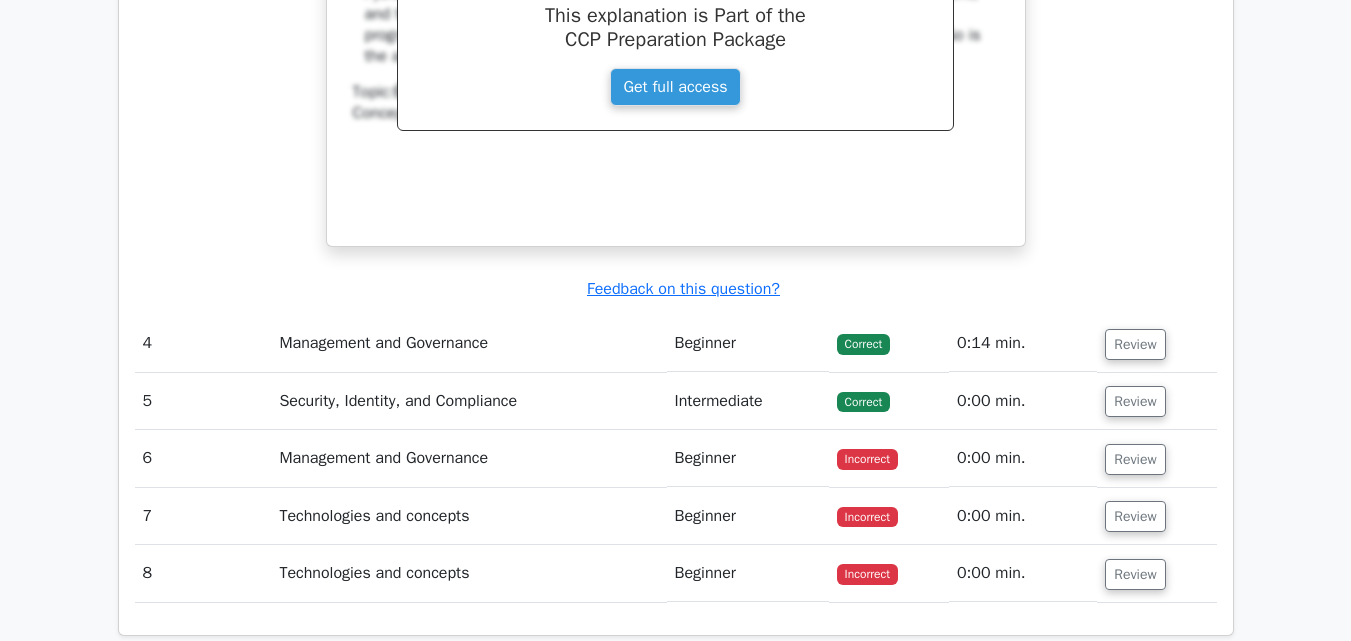 scroll, scrollTop: 3800, scrollLeft: 0, axis: vertical 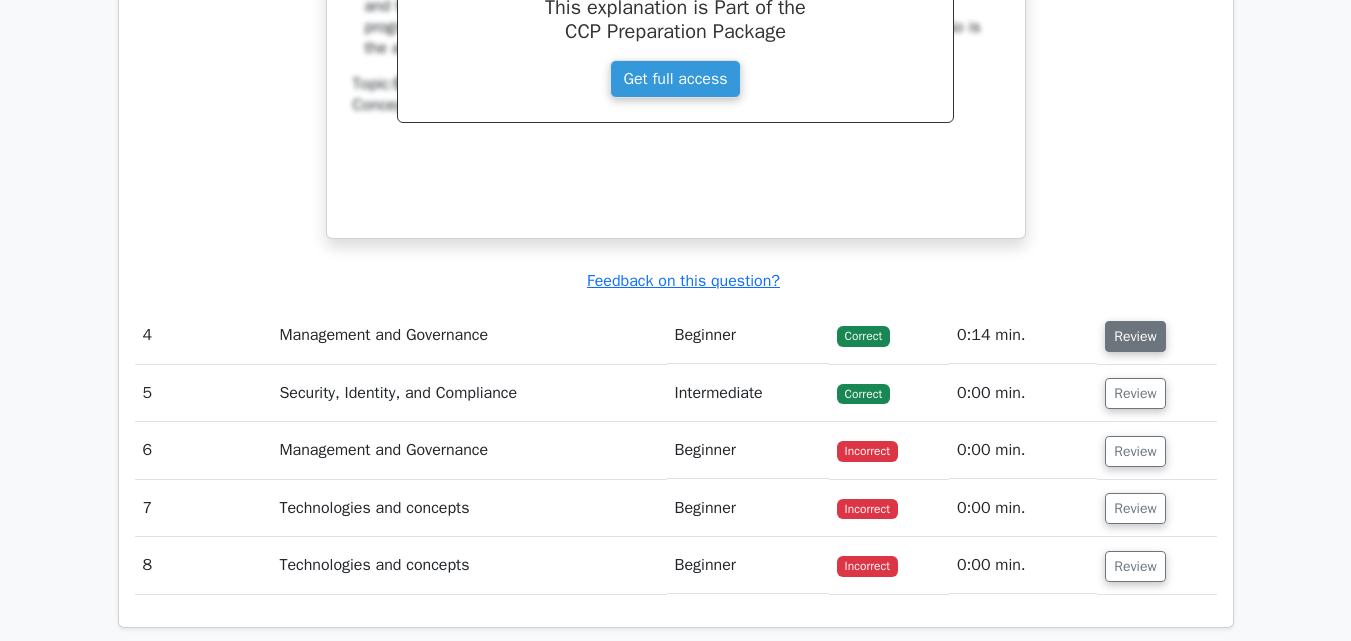 click on "Review" at bounding box center (1135, 336) 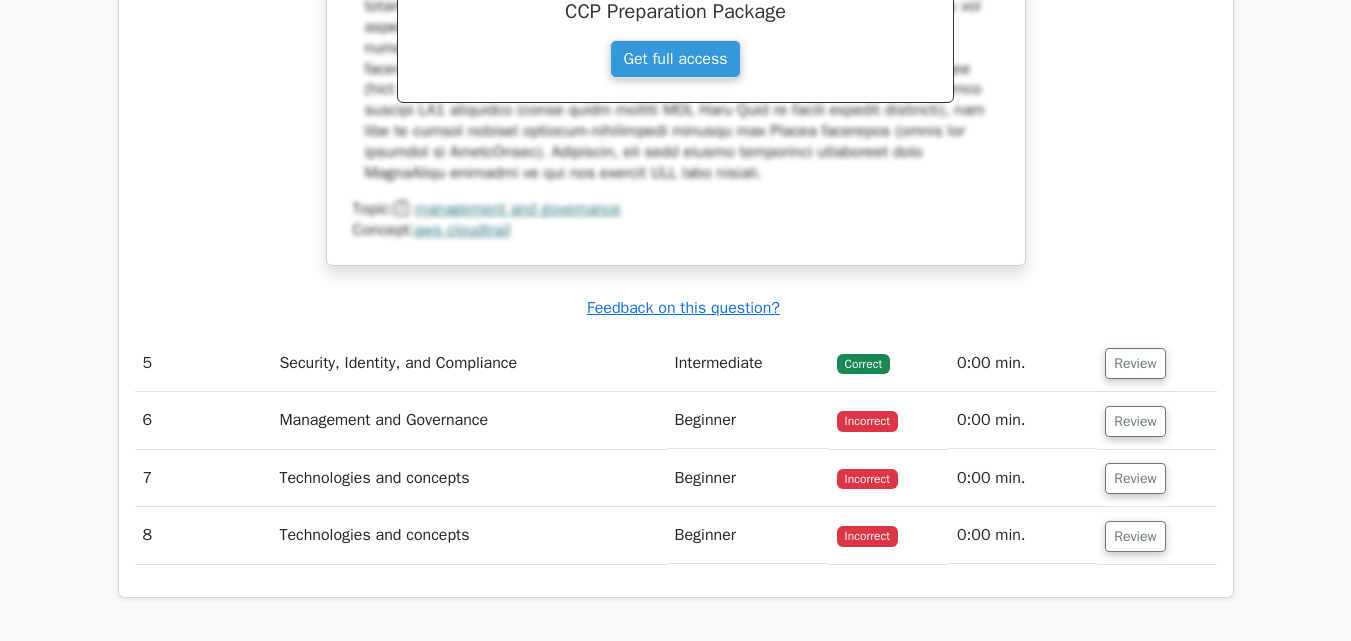 scroll, scrollTop: 4800, scrollLeft: 0, axis: vertical 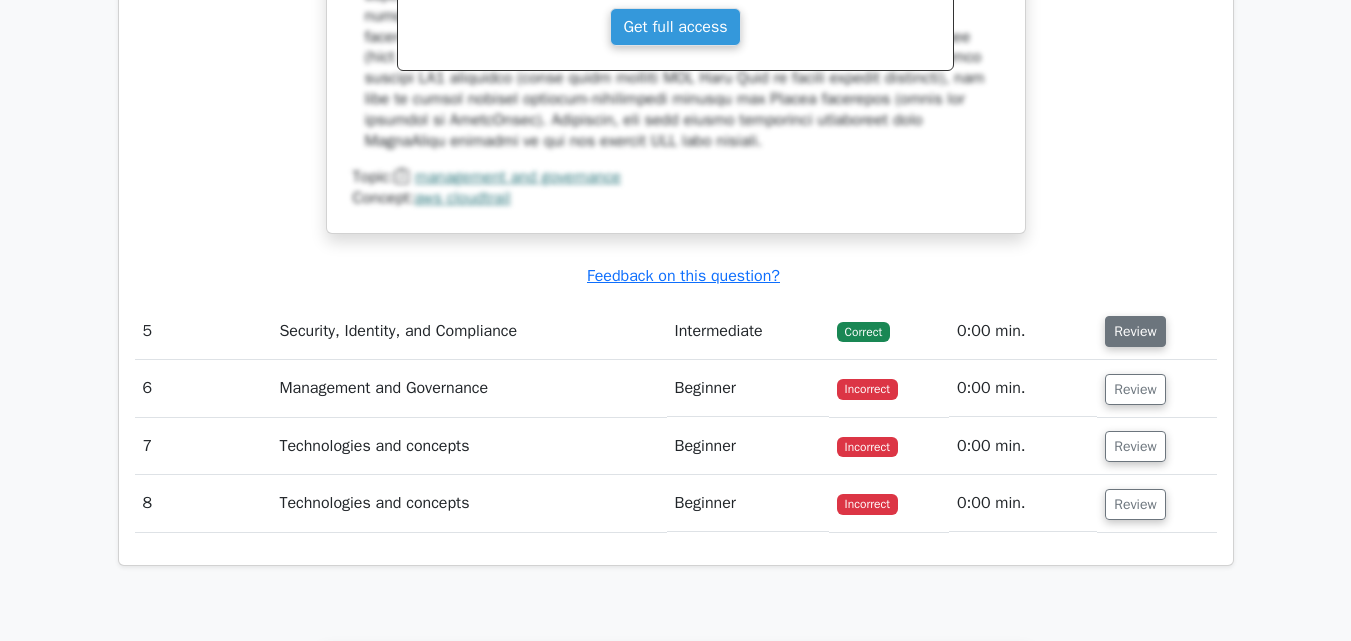 click on "Review" at bounding box center [1135, 331] 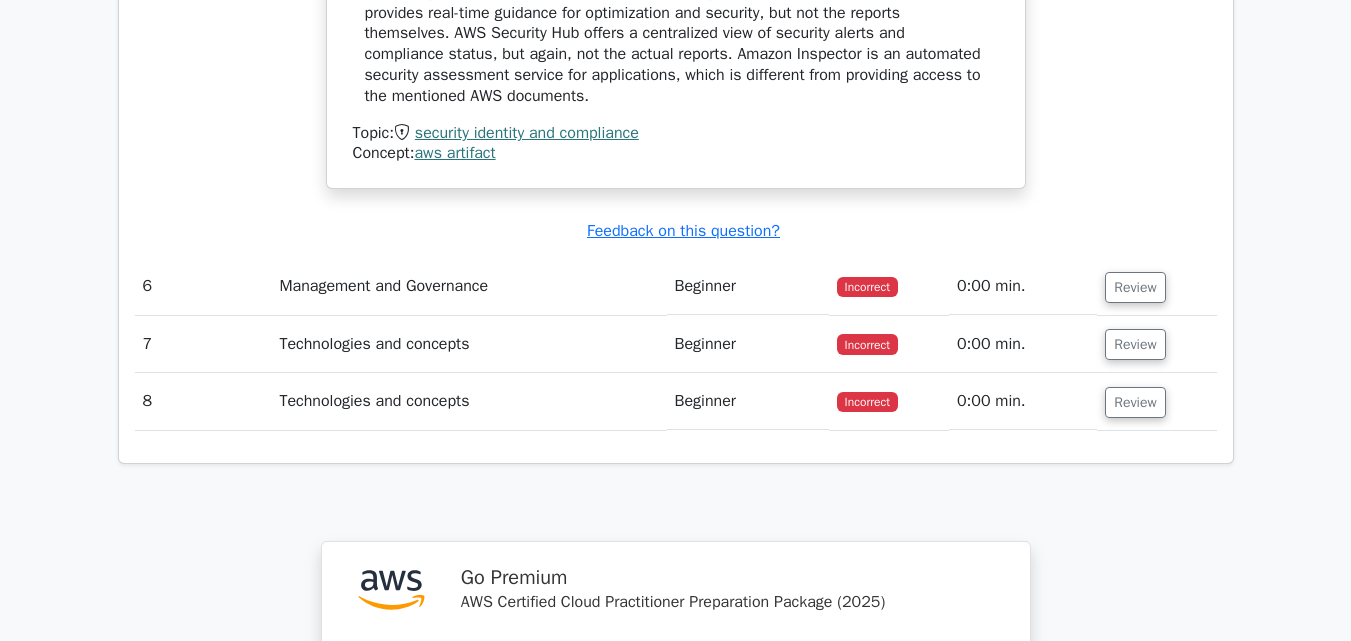 scroll, scrollTop: 5800, scrollLeft: 0, axis: vertical 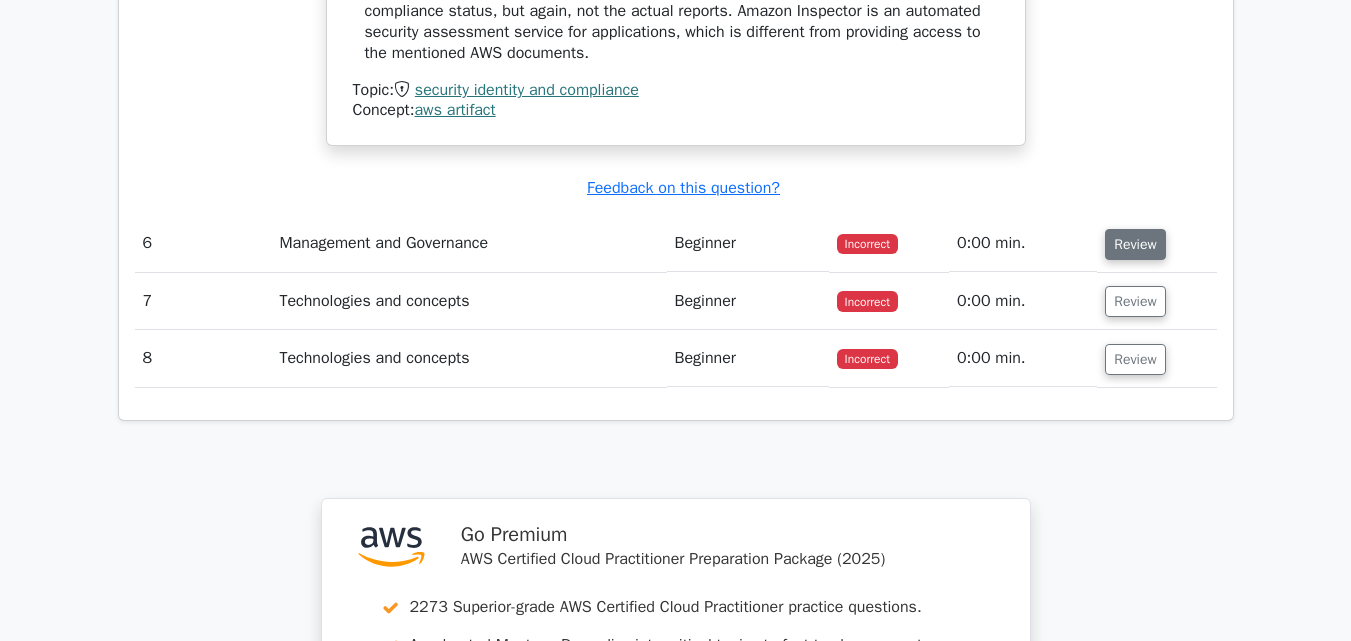 click on "Review" at bounding box center (1135, 244) 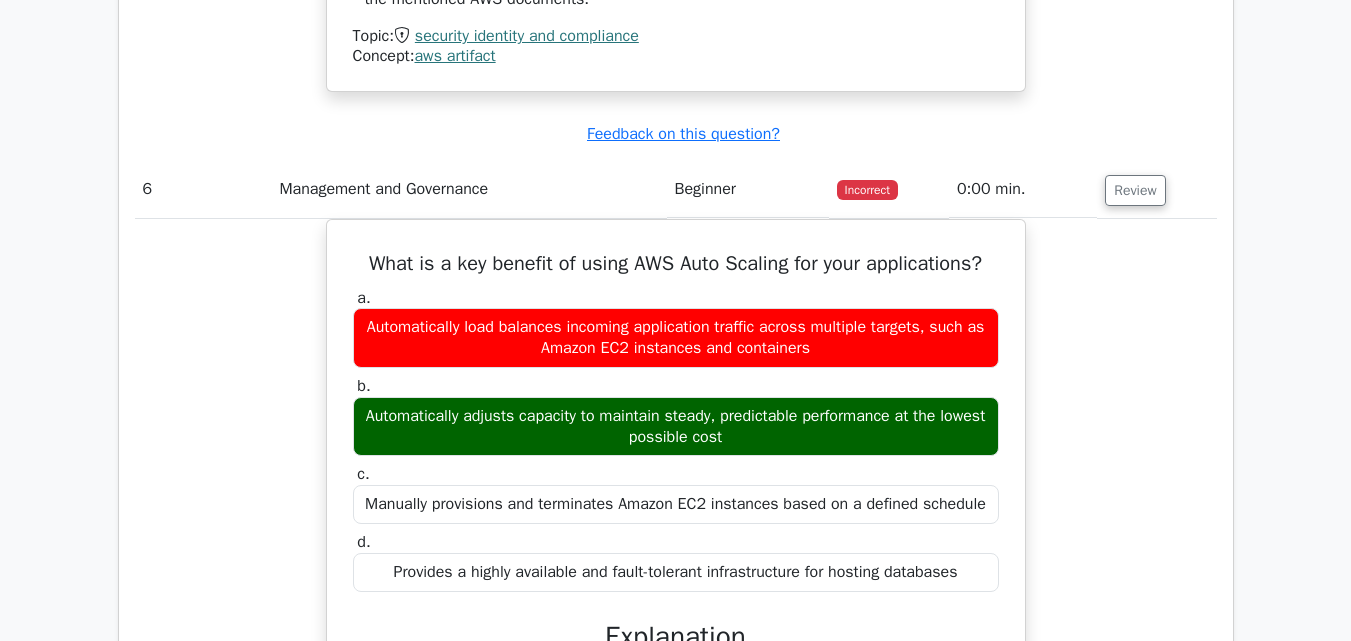 scroll, scrollTop: 5900, scrollLeft: 0, axis: vertical 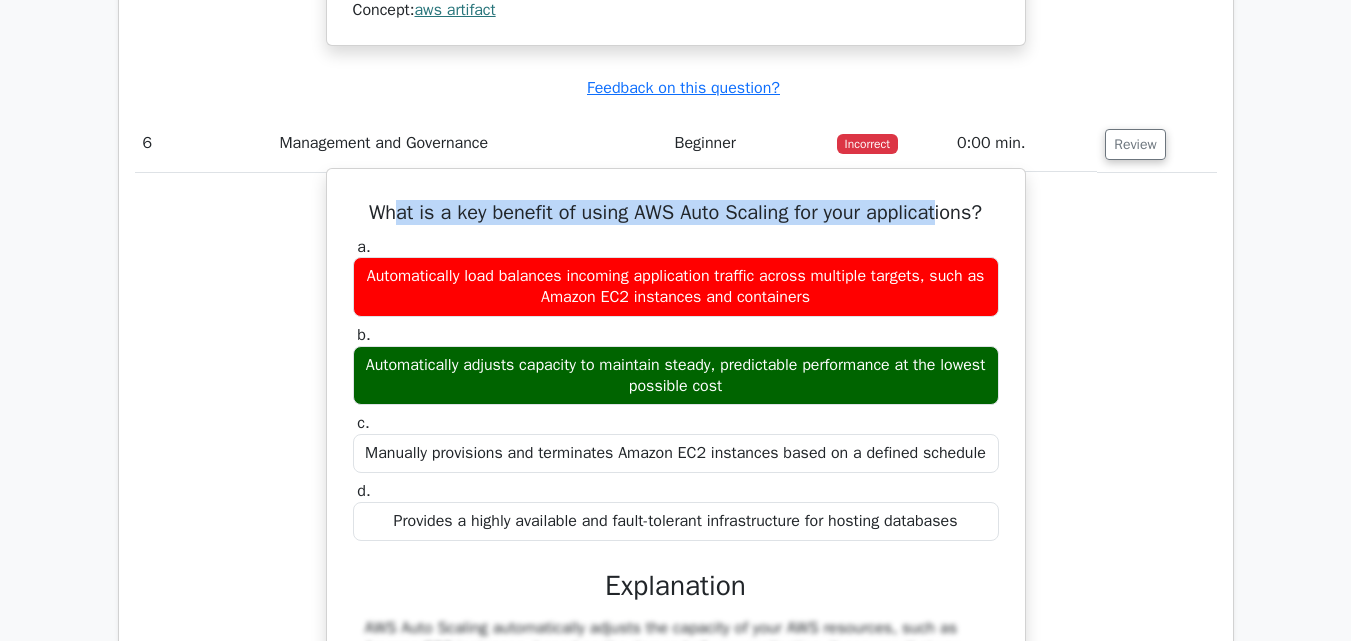drag, startPoint x: 389, startPoint y: 219, endPoint x: 946, endPoint y: 202, distance: 557.25934 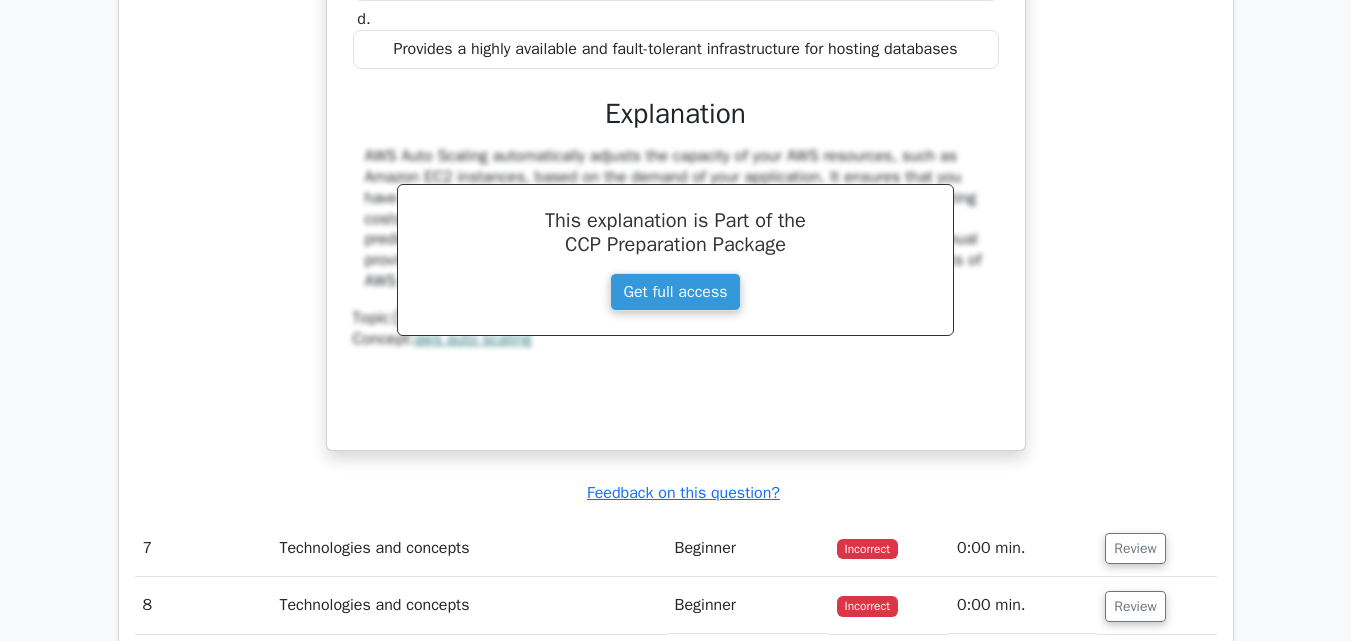 scroll, scrollTop: 6400, scrollLeft: 0, axis: vertical 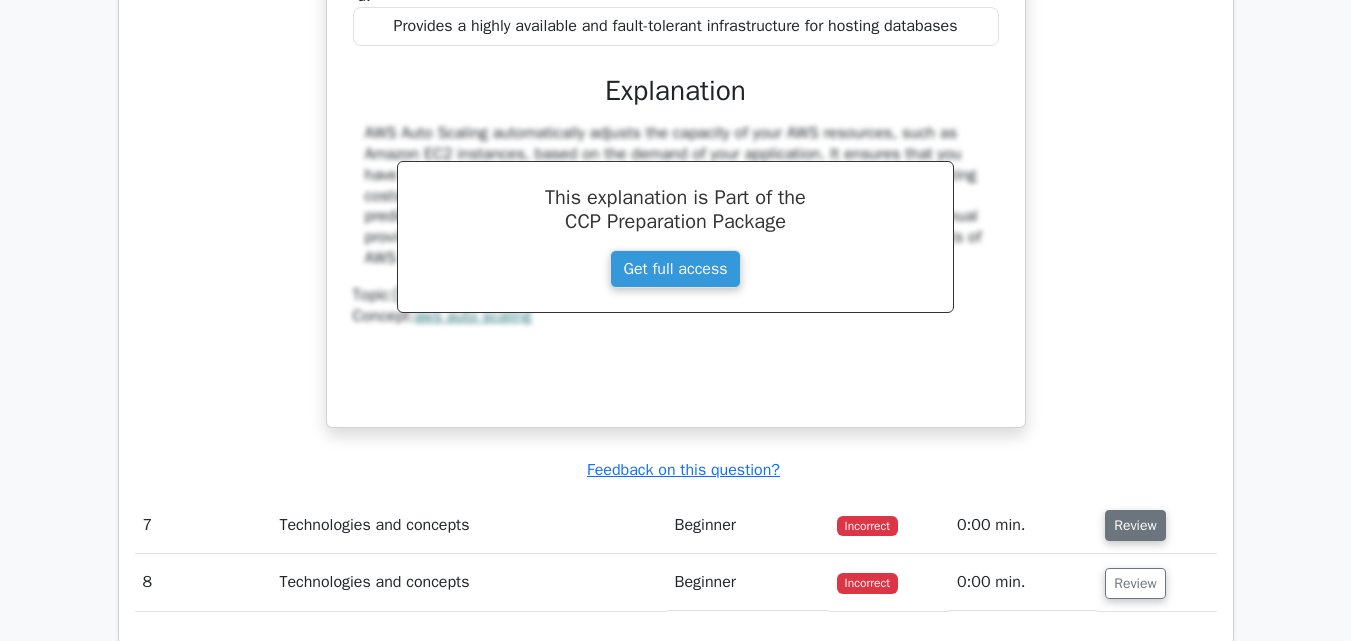 click on "Review" at bounding box center (1135, 525) 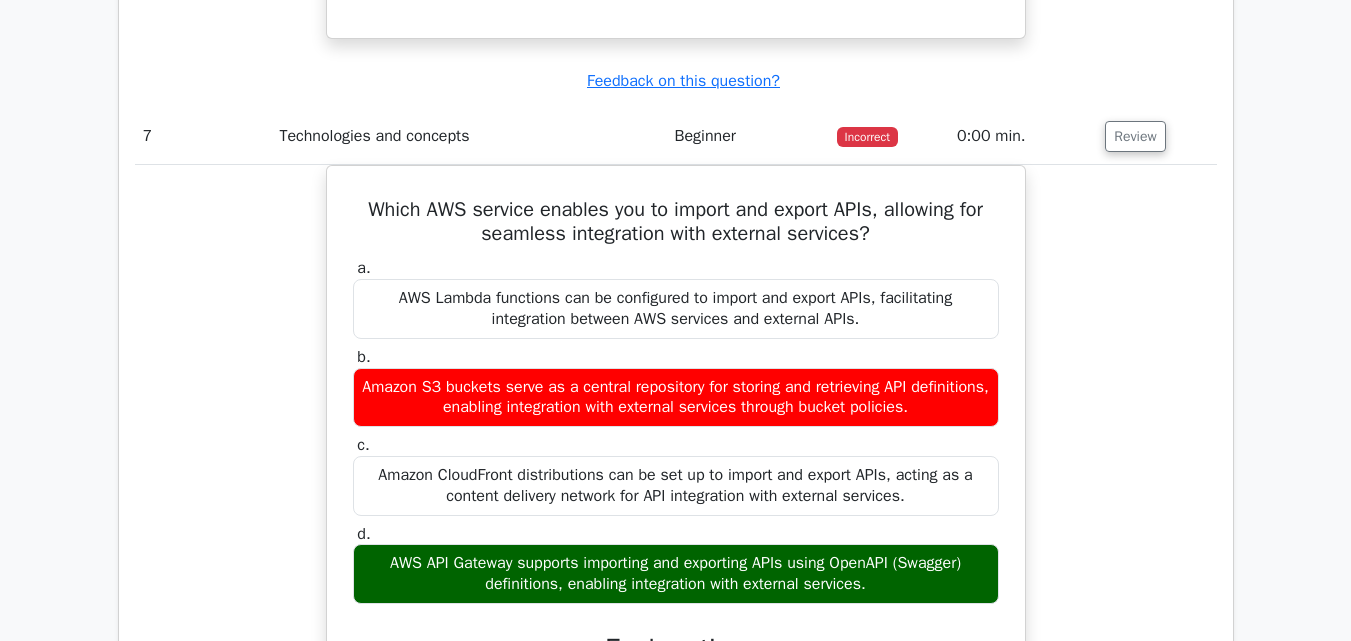 scroll, scrollTop: 6800, scrollLeft: 0, axis: vertical 